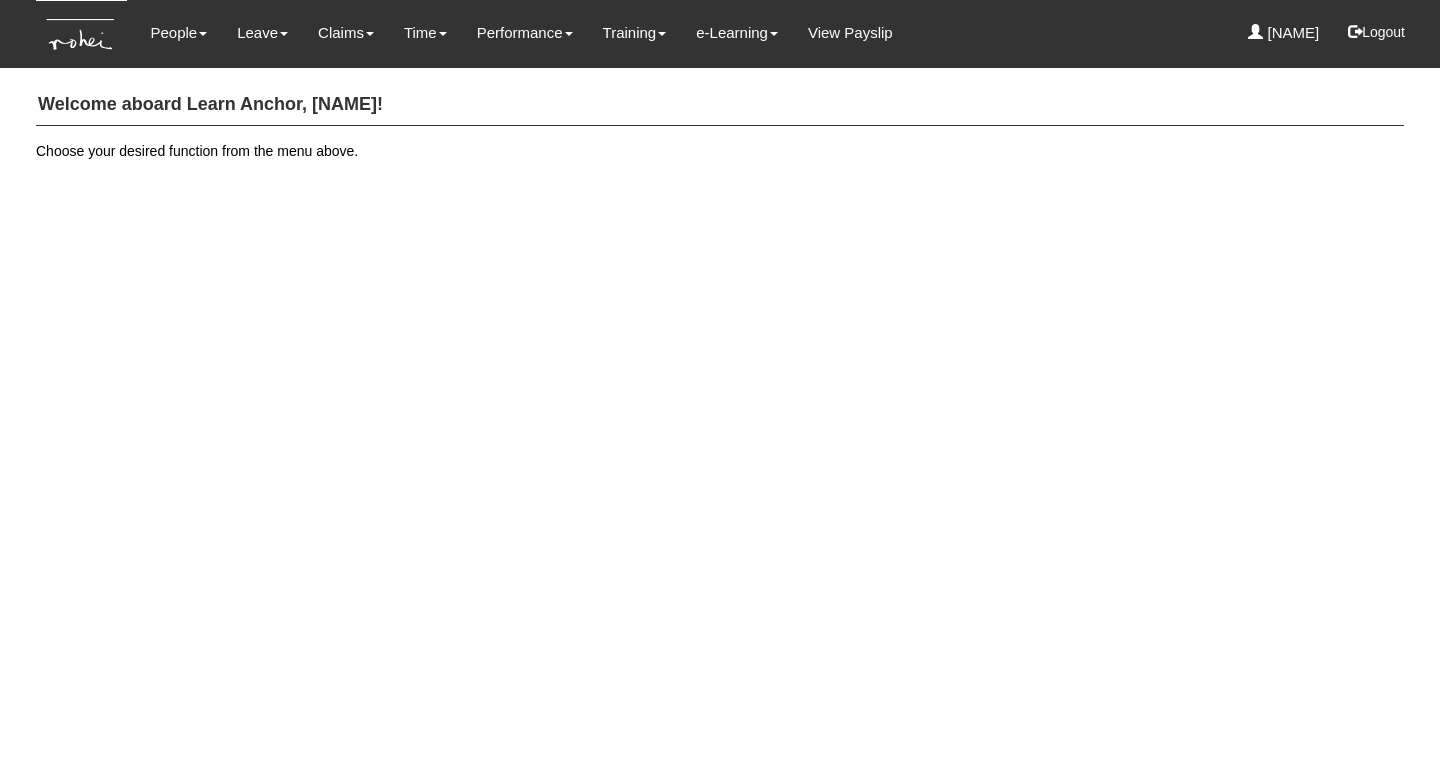 scroll, scrollTop: 0, scrollLeft: 0, axis: both 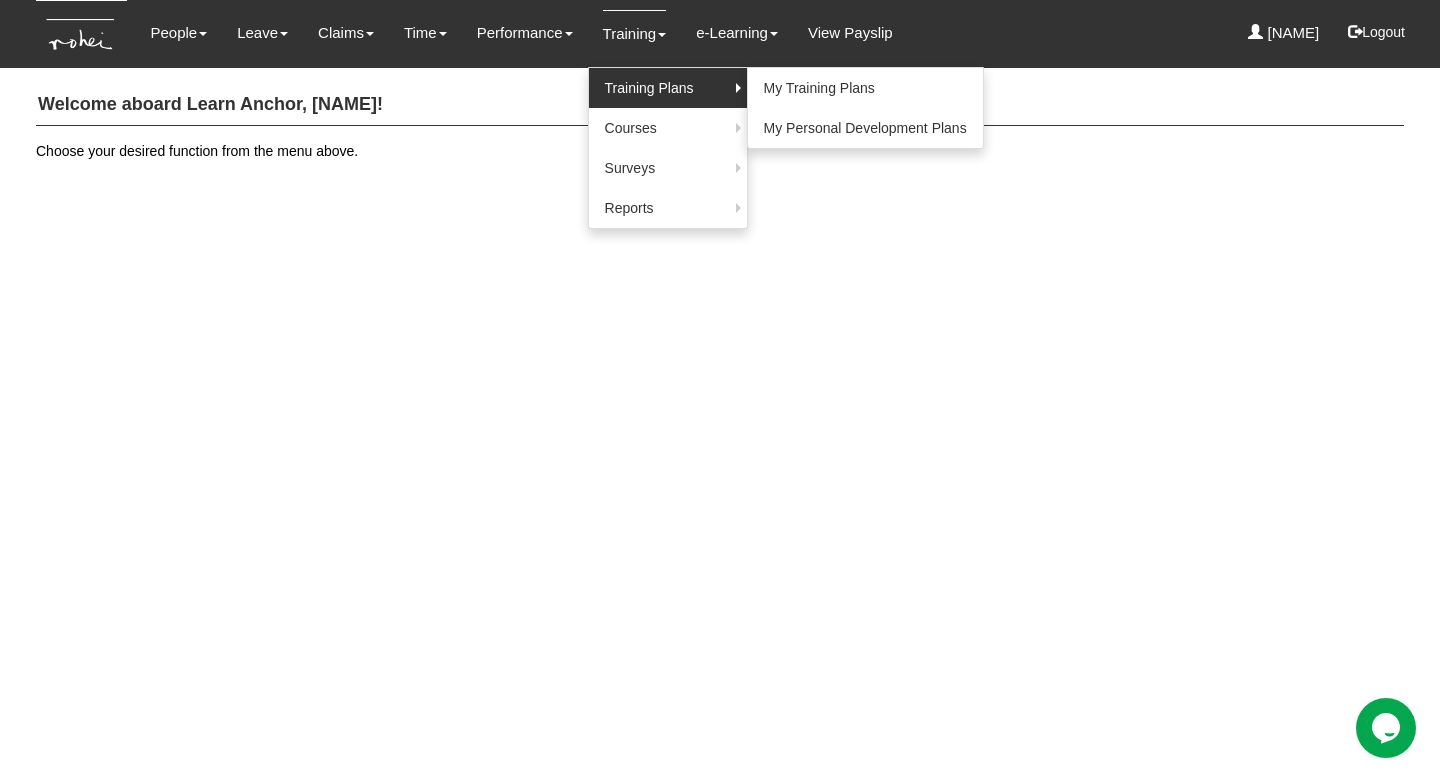 click on "Training Plans" at bounding box center (0, 0) 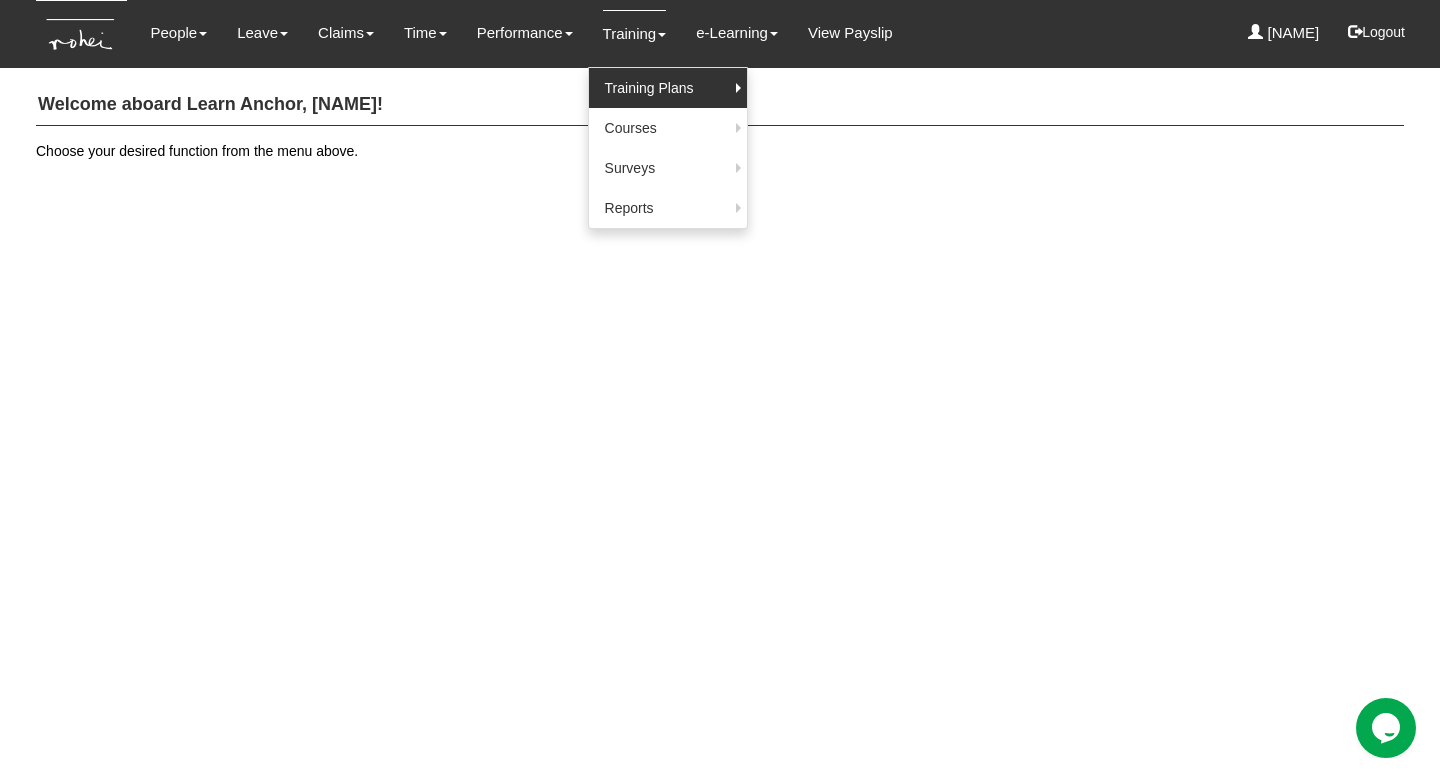 click on "Training Plans" at bounding box center (0, 0) 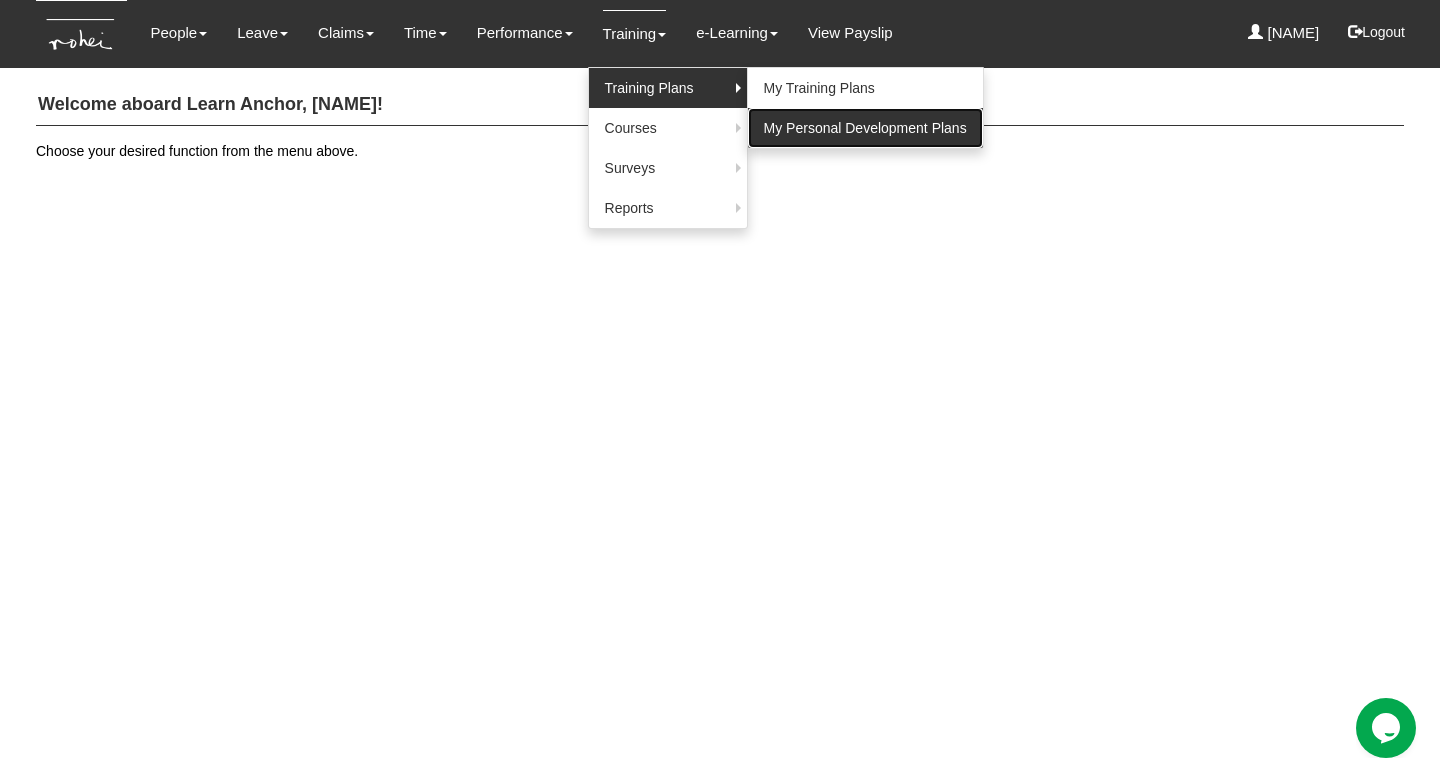 click on "My Personal Development Plans" at bounding box center [865, 128] 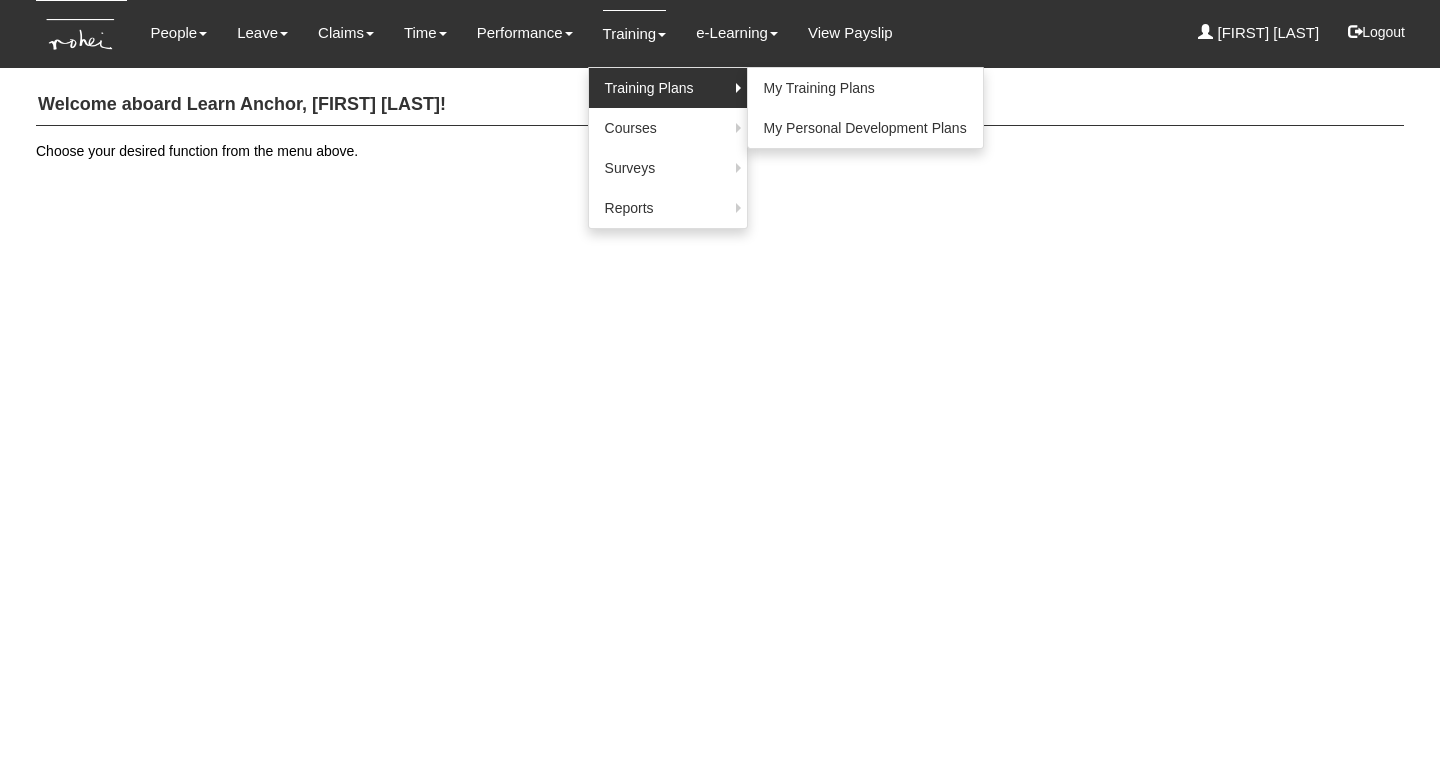 scroll, scrollTop: 0, scrollLeft: 0, axis: both 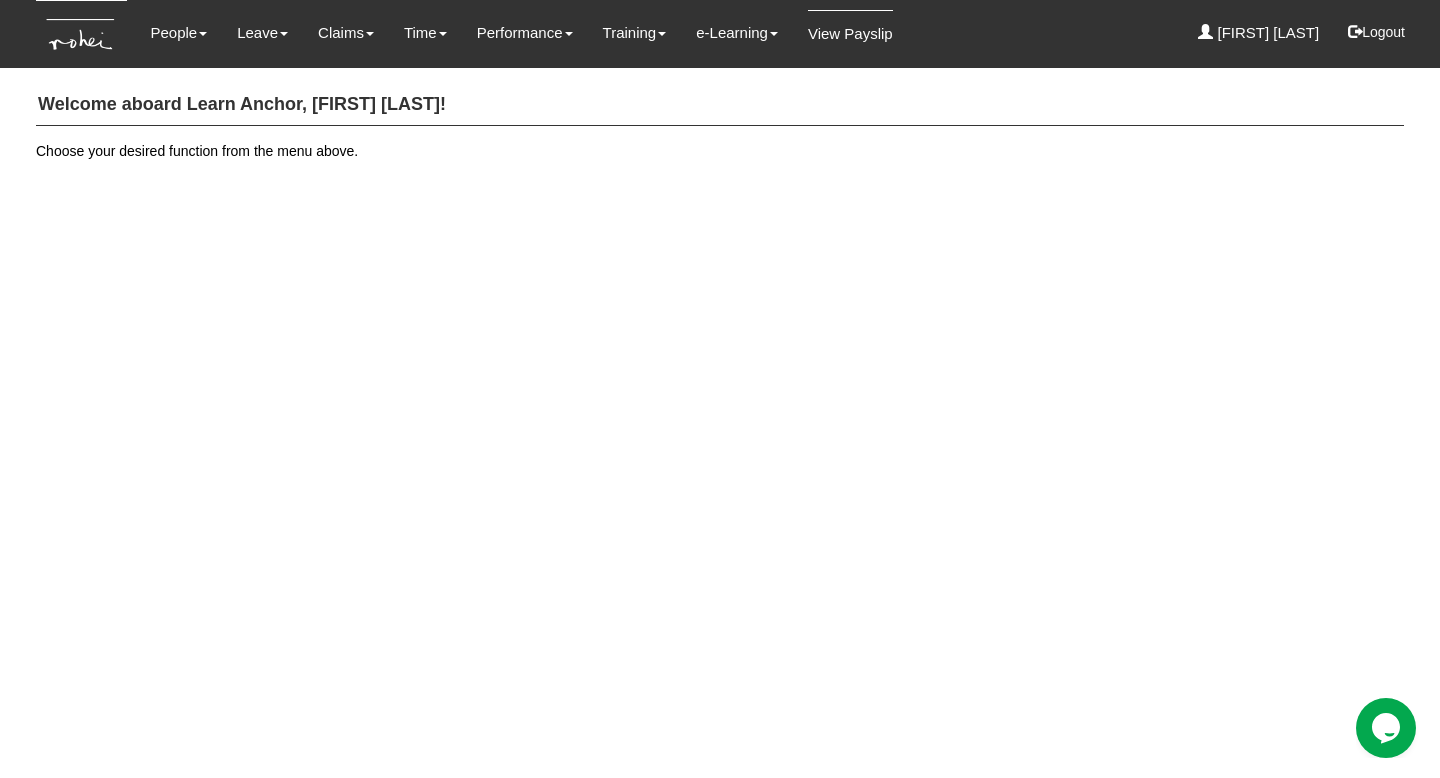 click on "View Payslip" at bounding box center [850, 33] 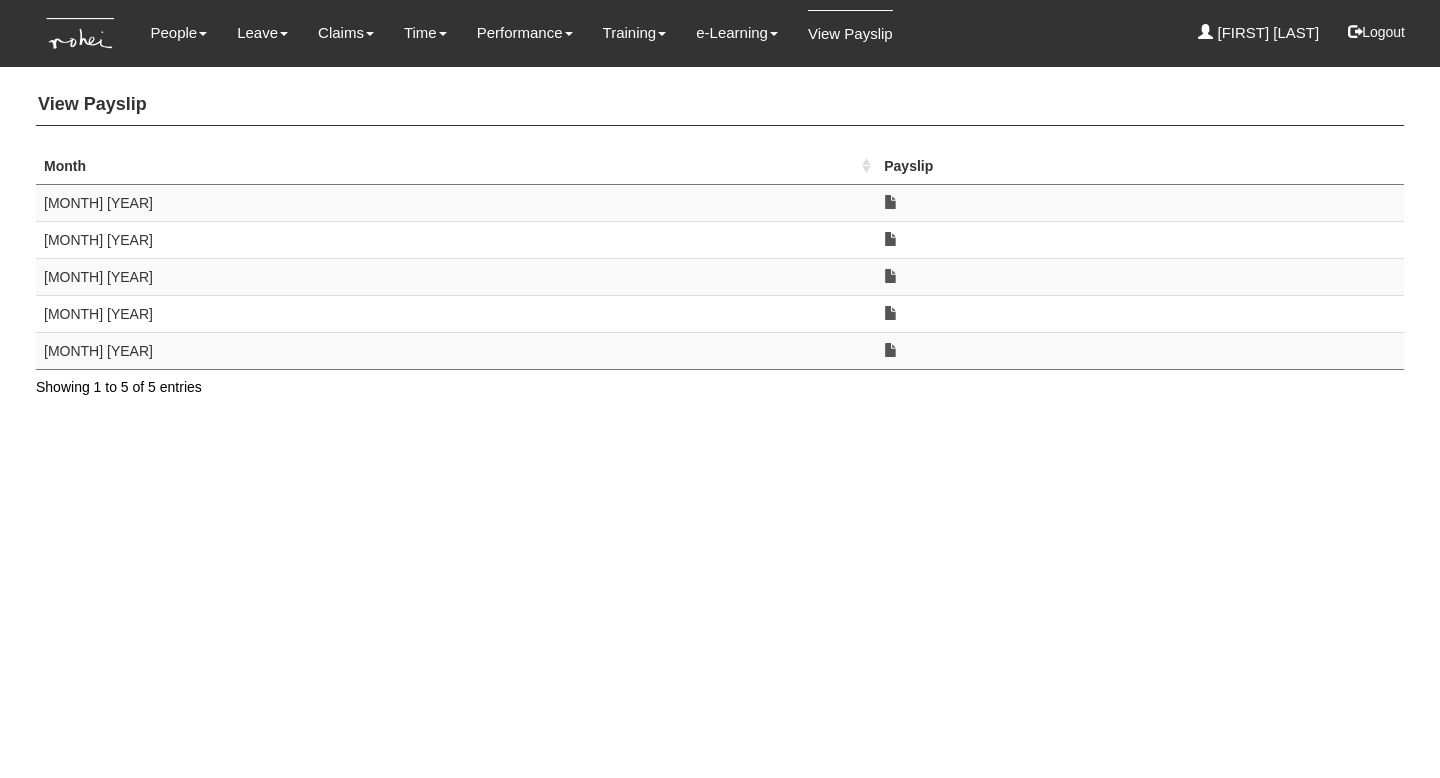 scroll, scrollTop: 0, scrollLeft: 0, axis: both 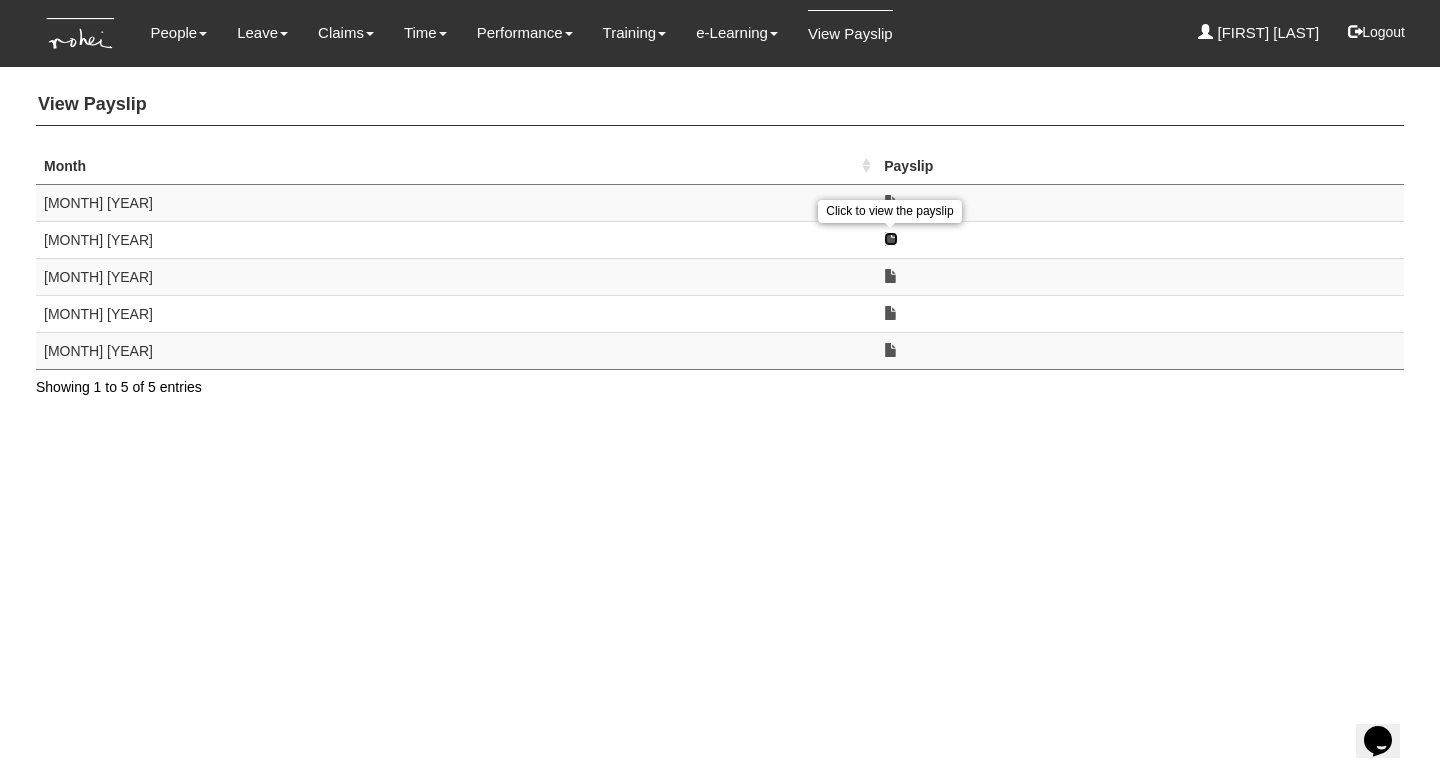 click at bounding box center [891, 239] 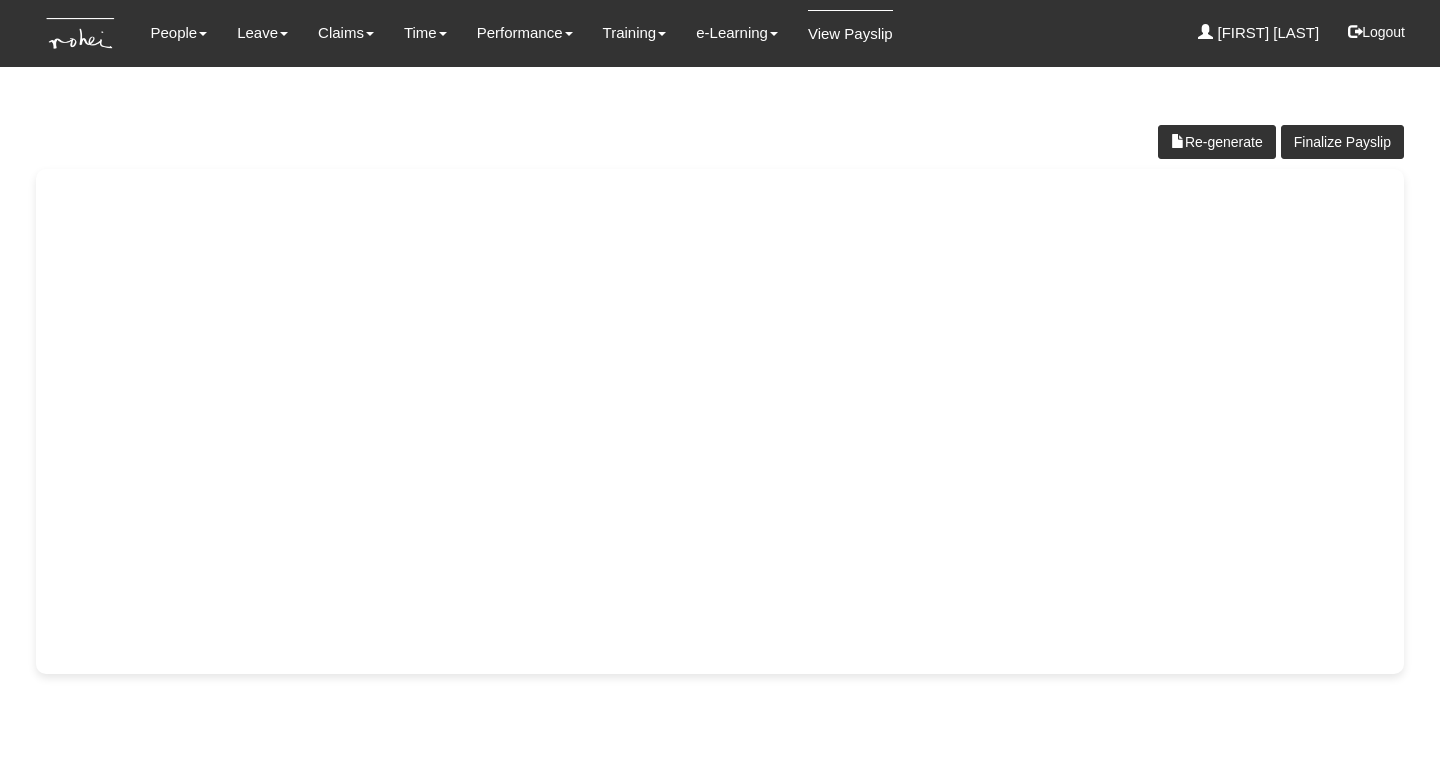 scroll, scrollTop: 0, scrollLeft: 0, axis: both 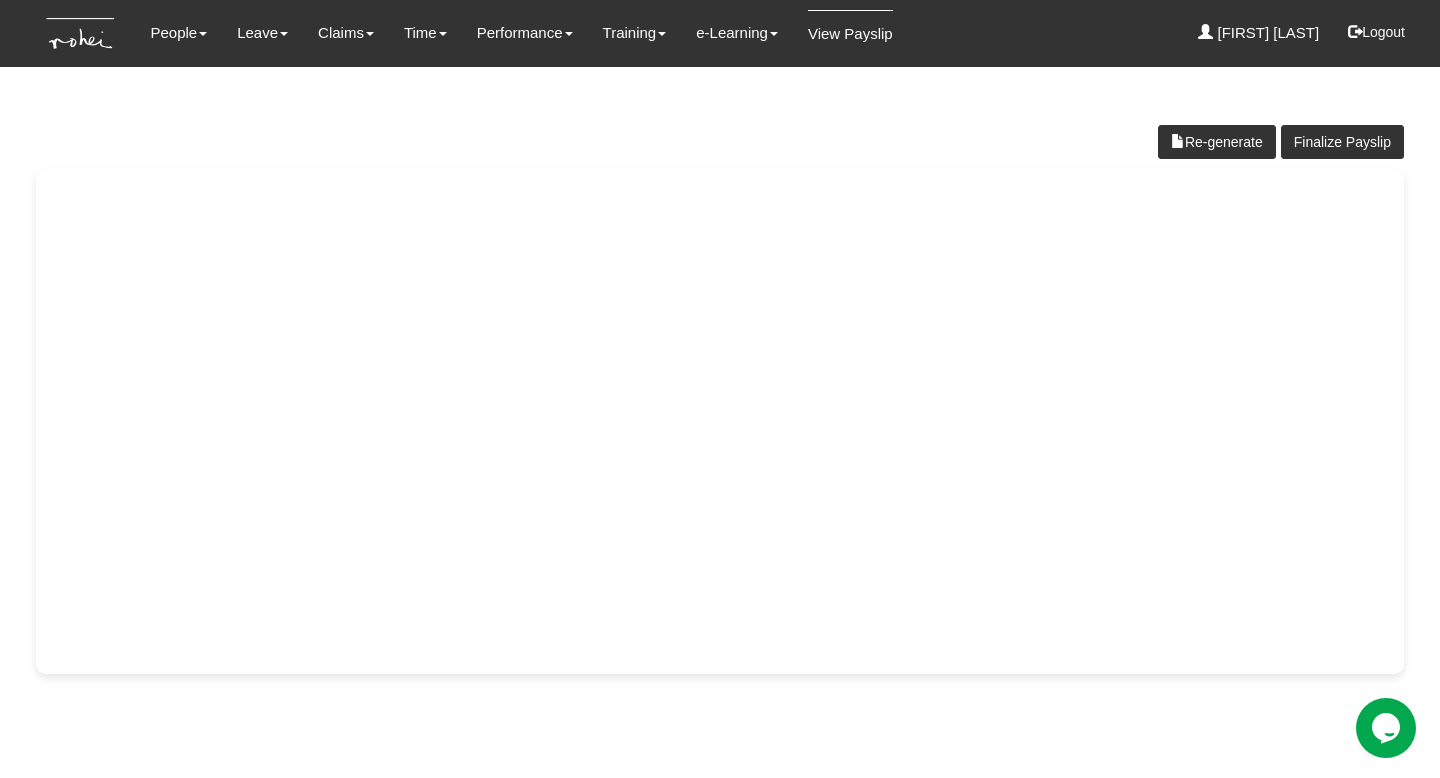 click on "View Payslip" at bounding box center (850, 33) 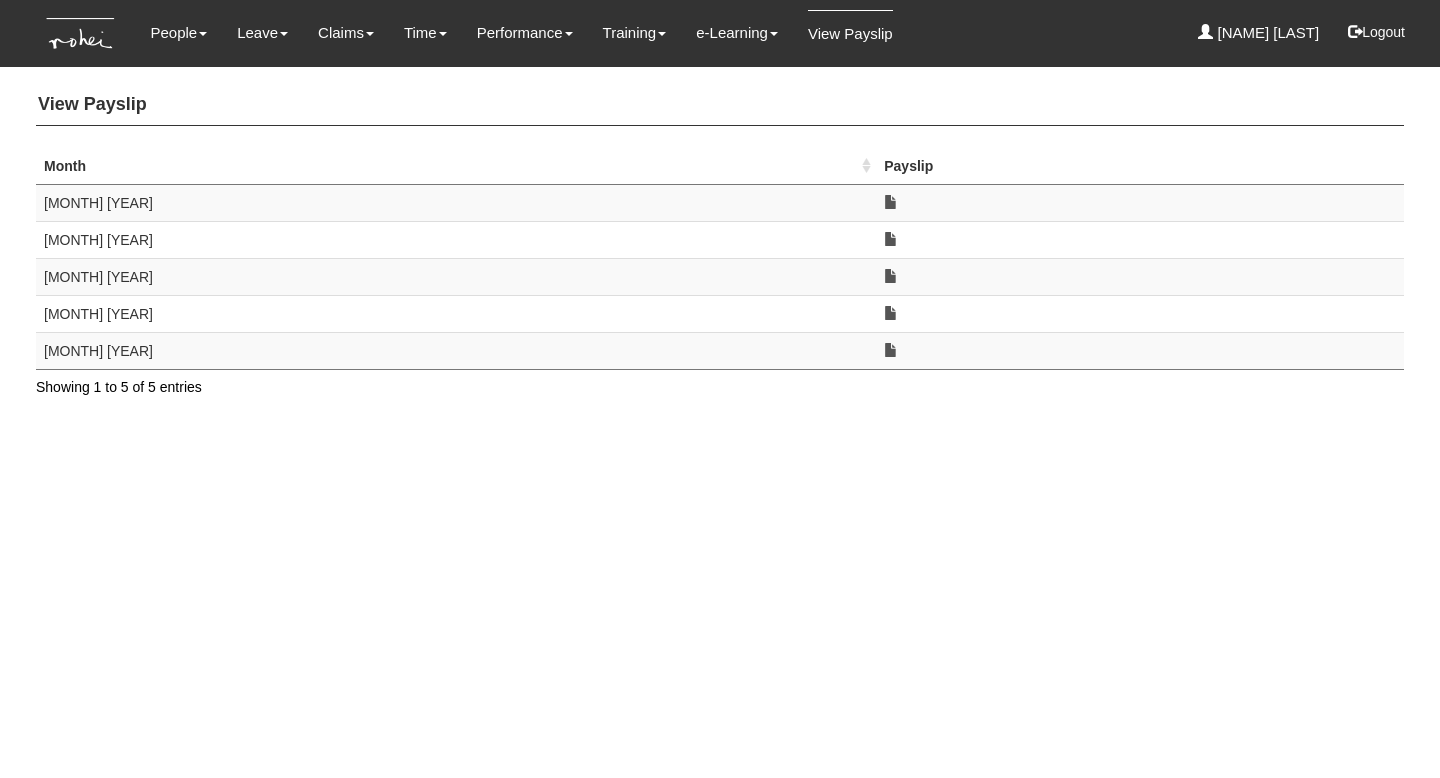 scroll, scrollTop: 0, scrollLeft: 0, axis: both 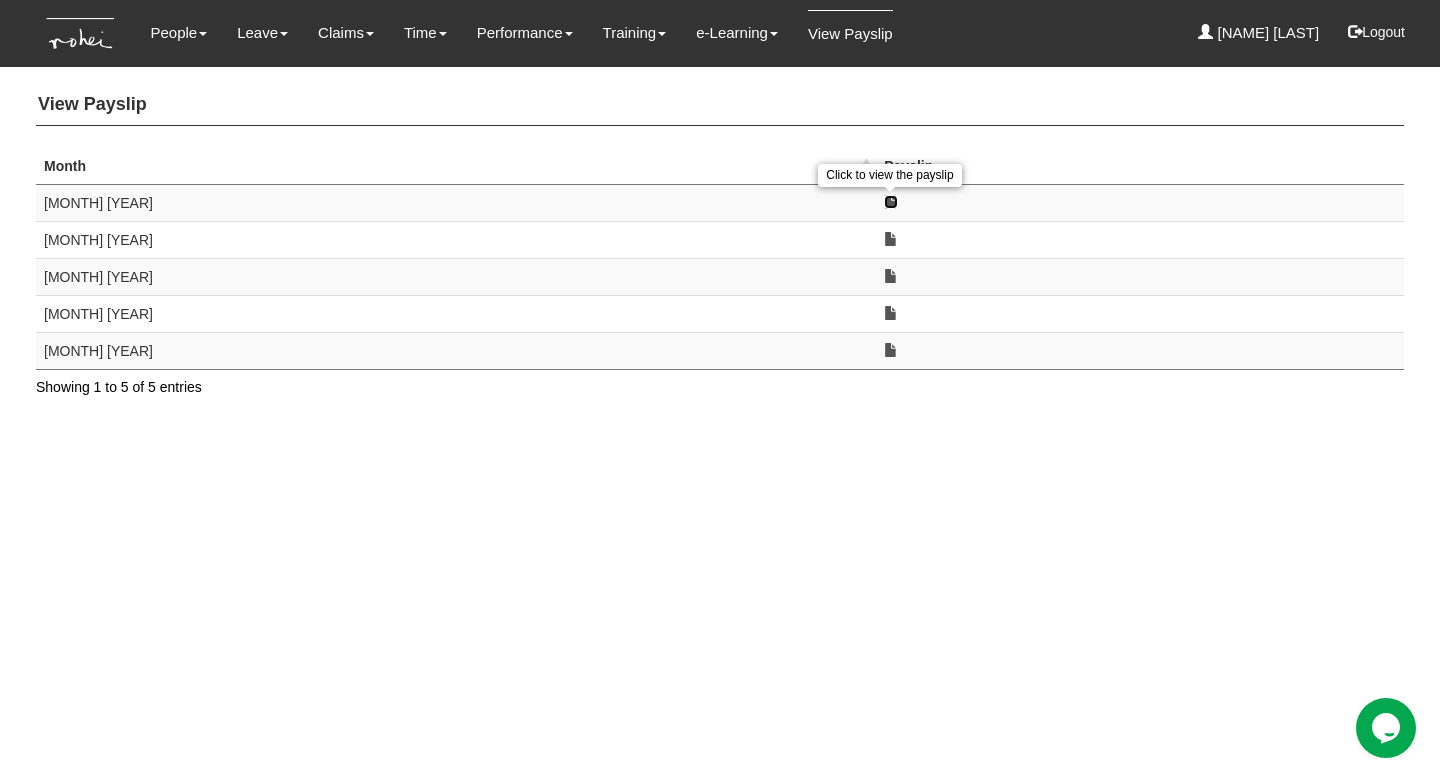 click at bounding box center (891, 202) 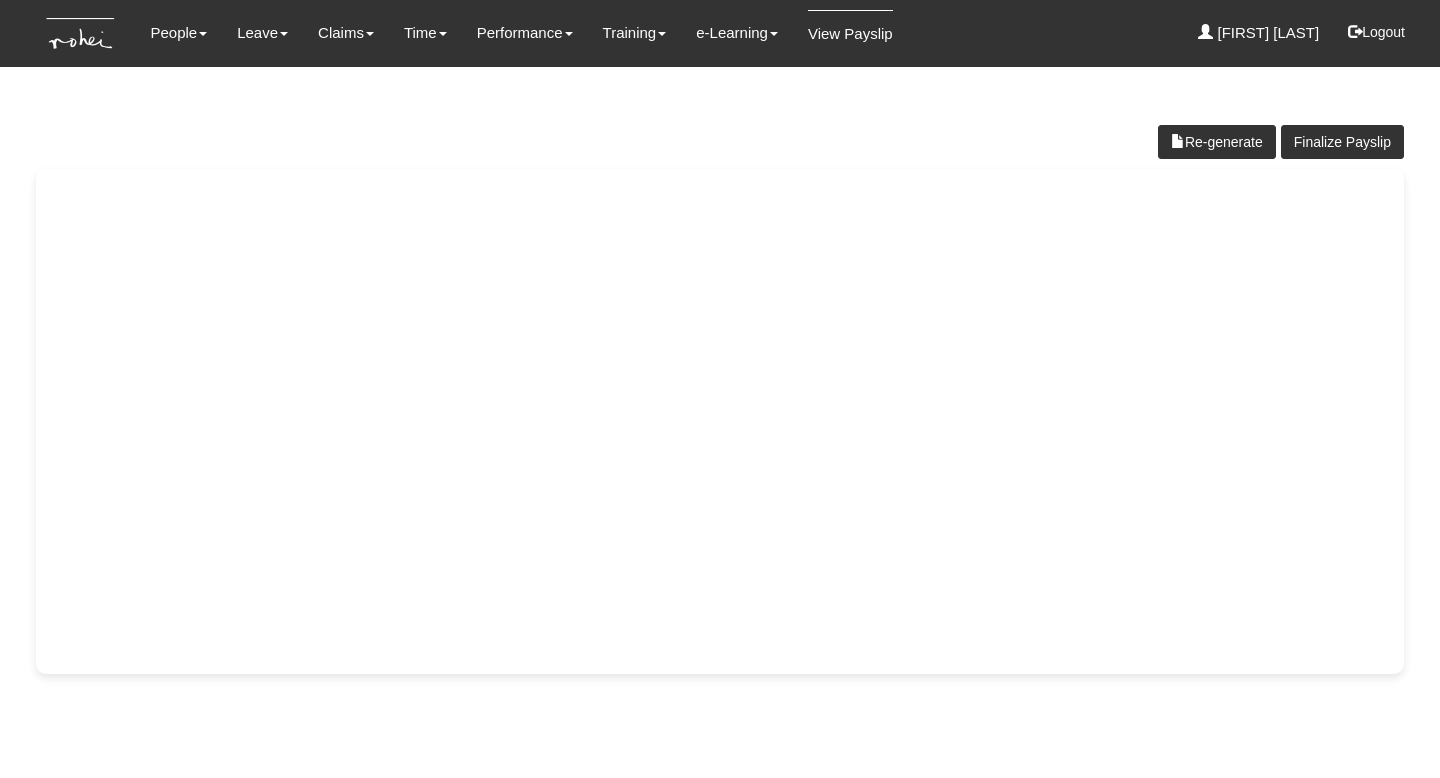 scroll, scrollTop: 0, scrollLeft: 0, axis: both 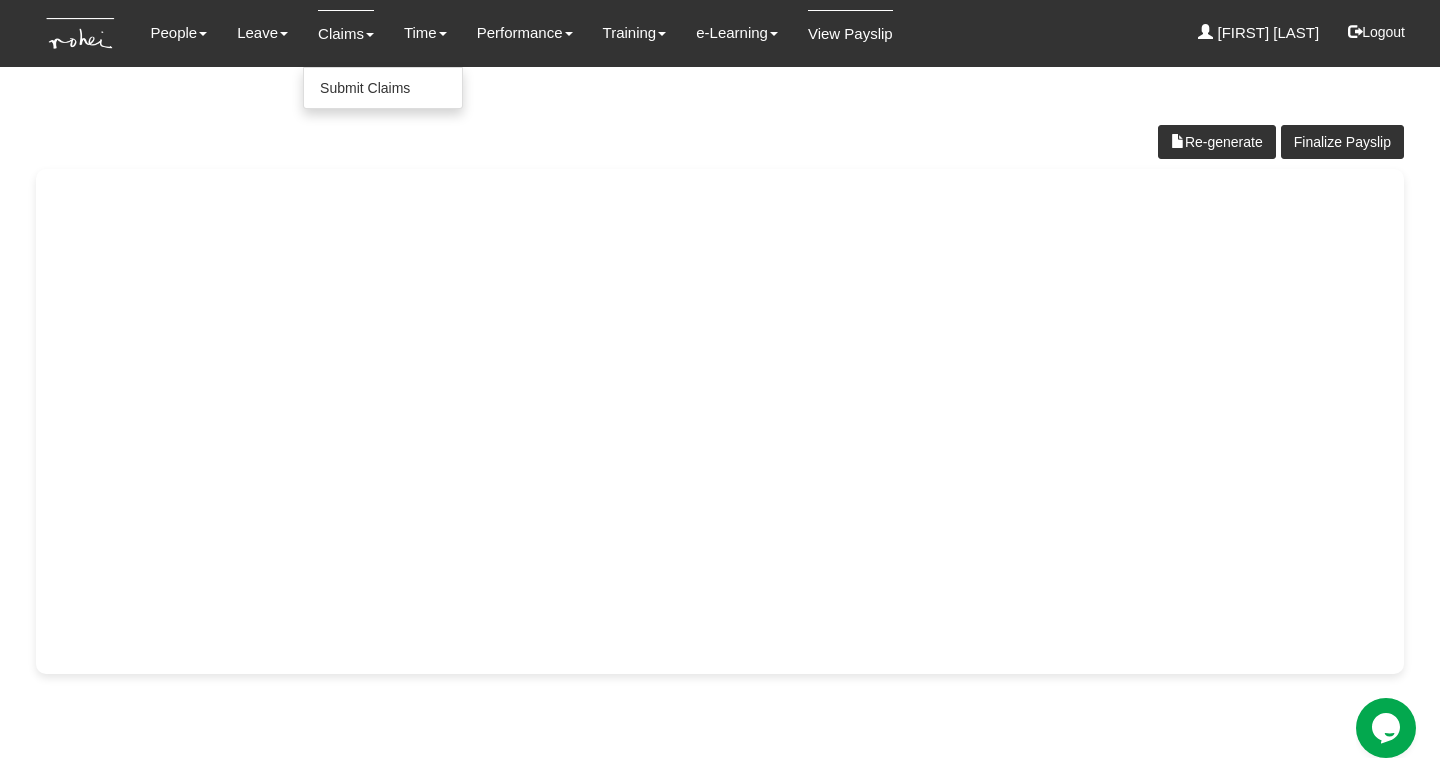 click on "Claims" at bounding box center (346, 33) 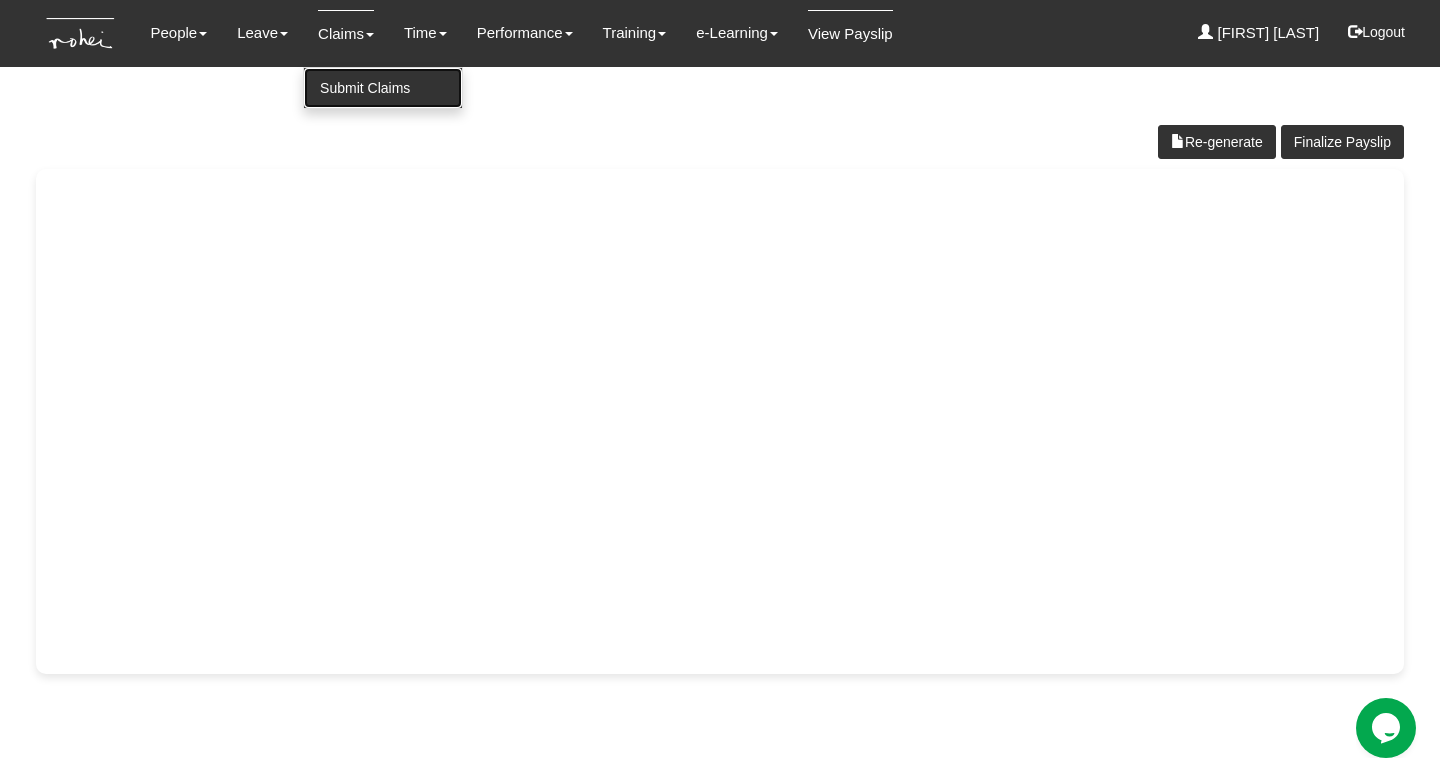 click on "Submit Claims" at bounding box center (383, 88) 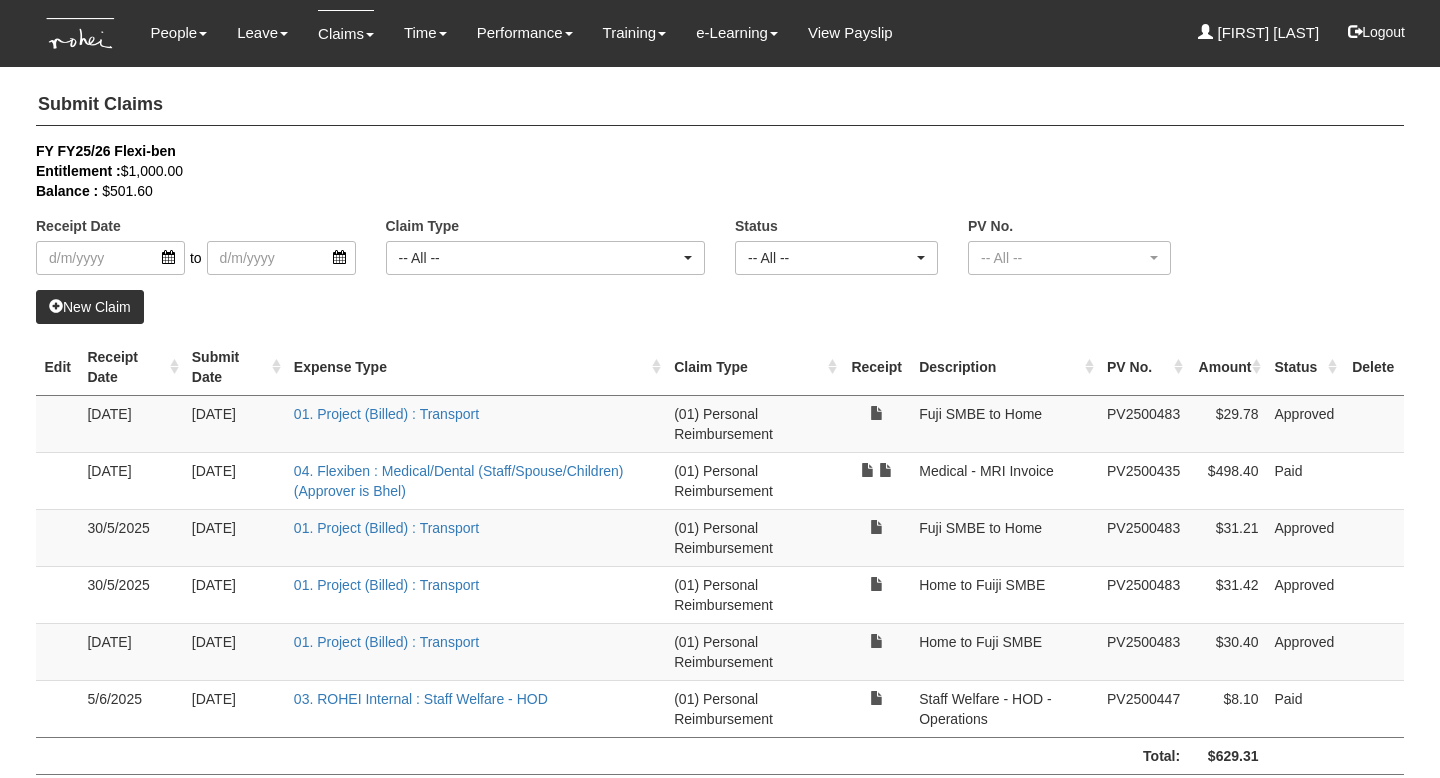 scroll, scrollTop: 0, scrollLeft: 0, axis: both 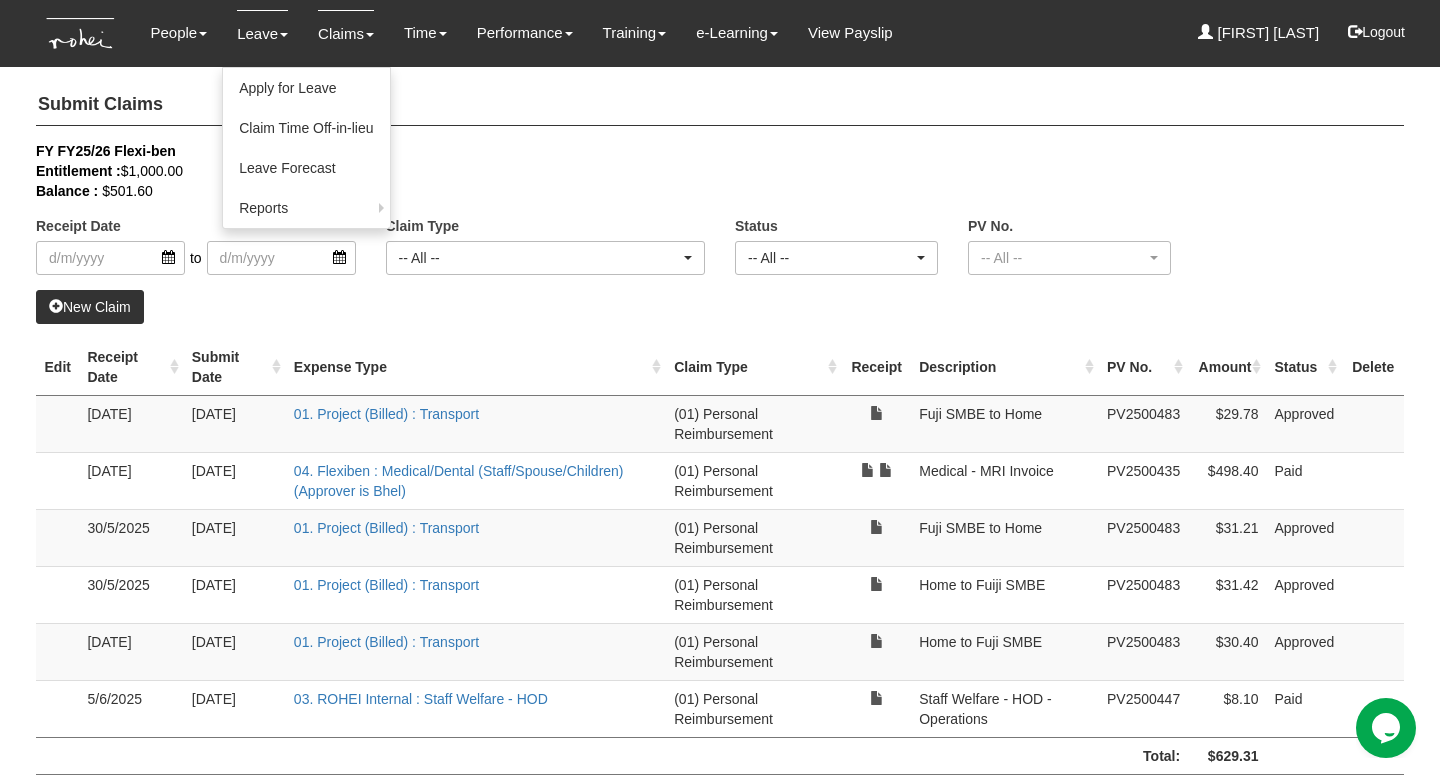 click on "Leave" at bounding box center (178, 33) 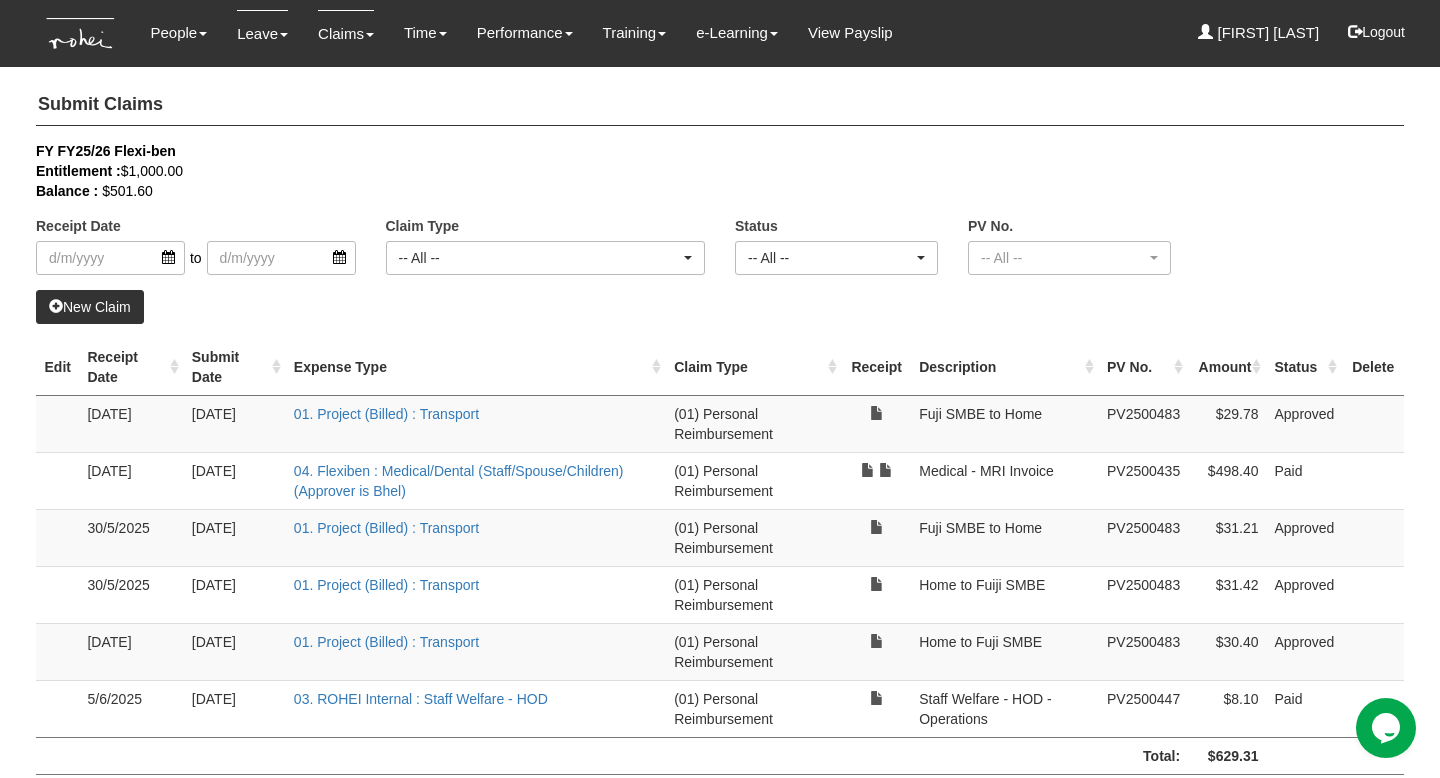 click on "Leave
Apply for Leave
Claim Time Off-in-lieu
Leave Forecast
Reports
Assigned Holidays Report
Leave Taken Report
Leave Balance Report" at bounding box center (262, 33) 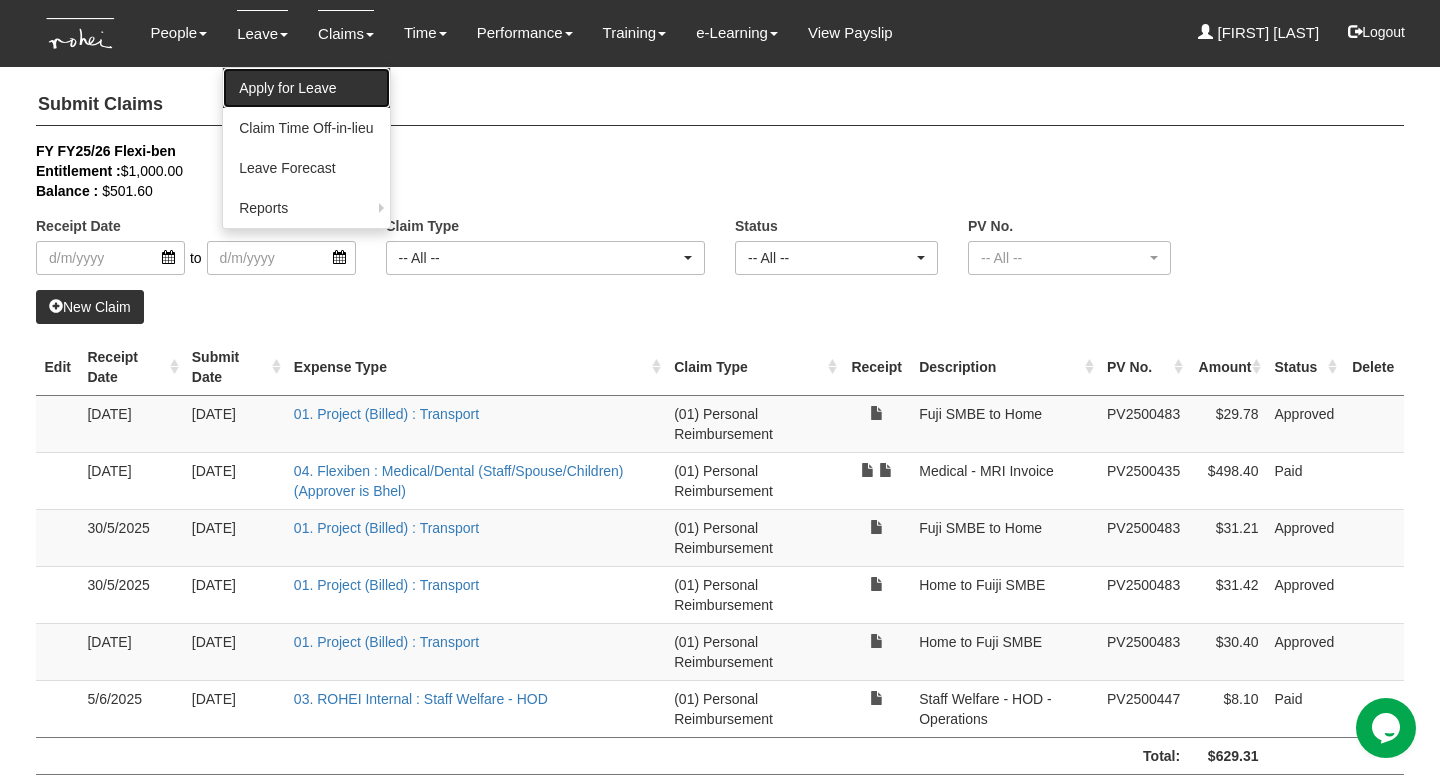 click on "Apply for Leave" at bounding box center (306, 88) 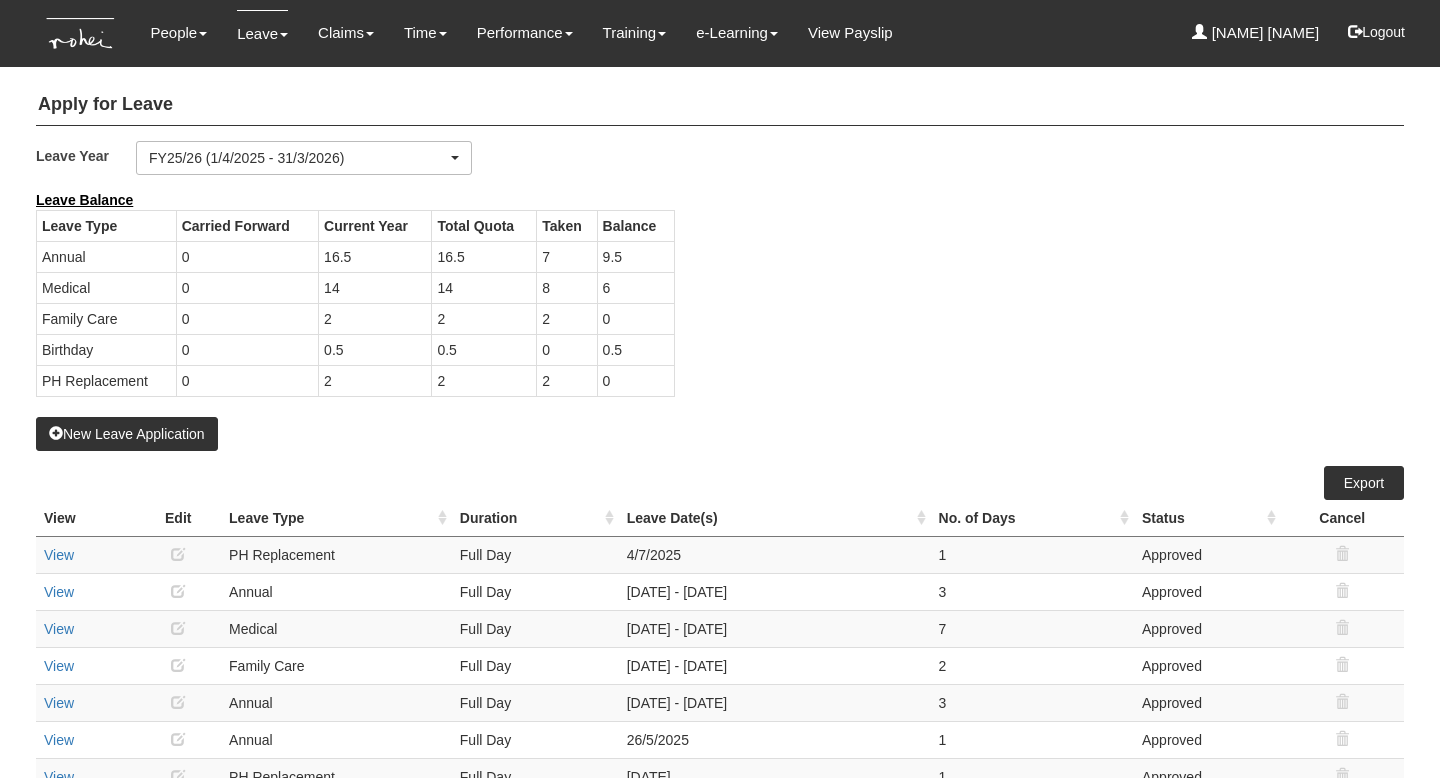 scroll, scrollTop: 0, scrollLeft: 0, axis: both 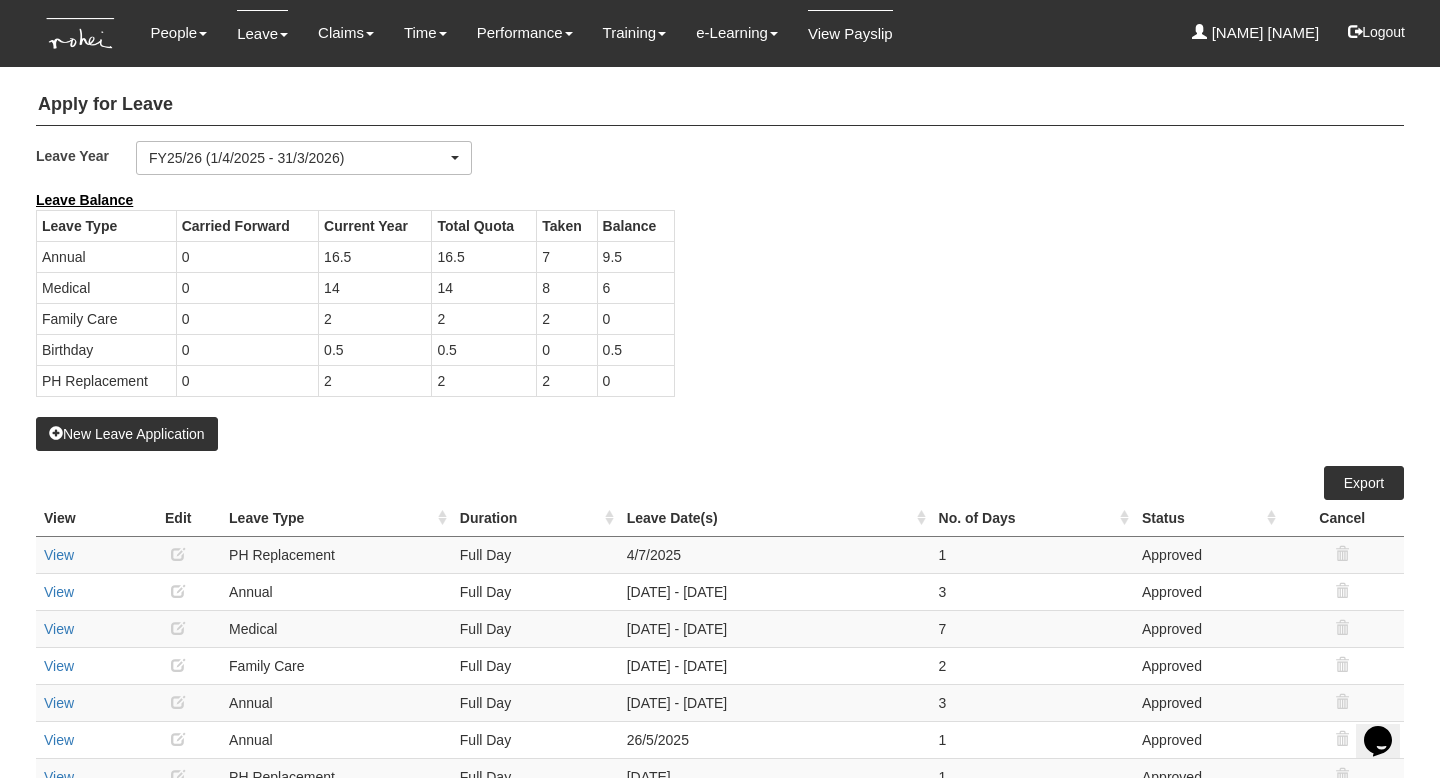 click on "View Payslip" at bounding box center (850, 33) 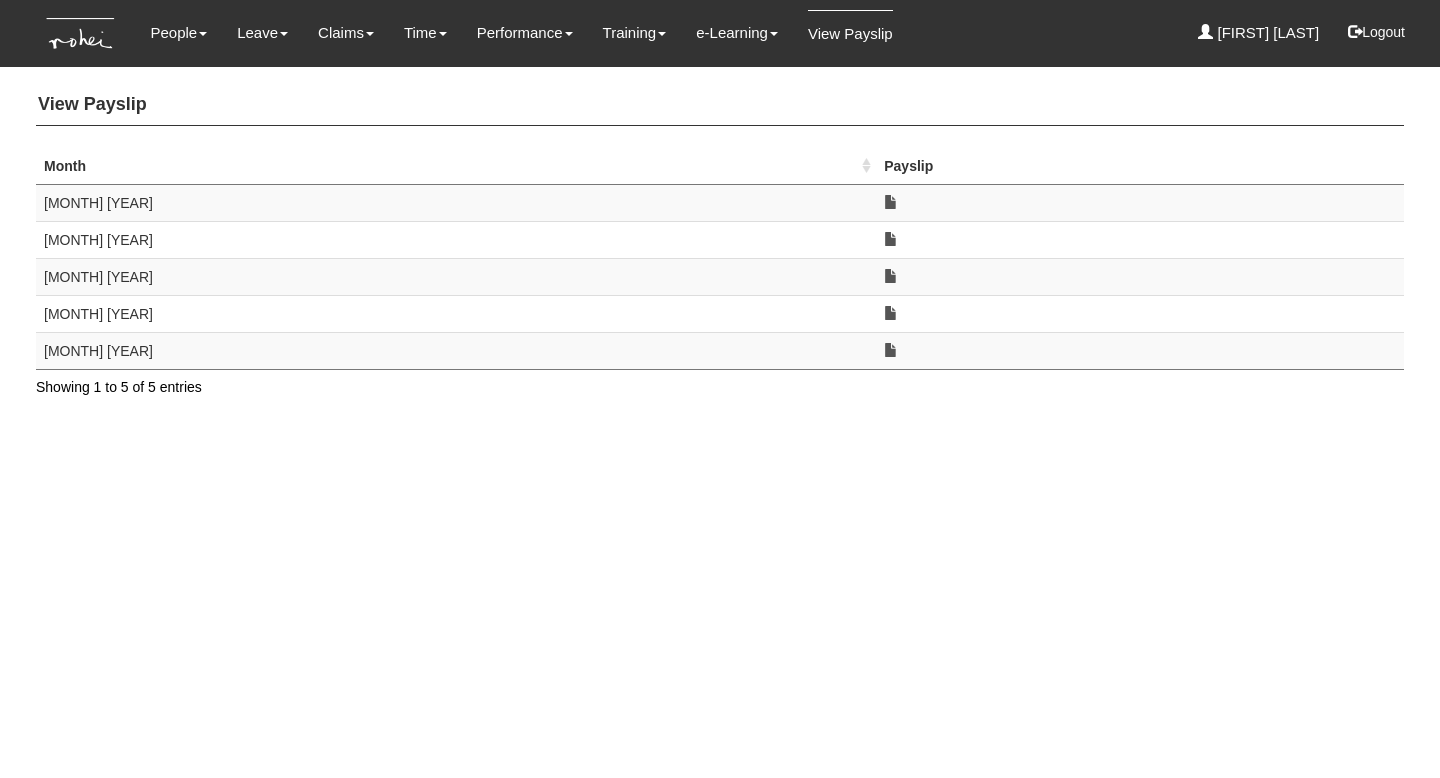 scroll, scrollTop: 0, scrollLeft: 0, axis: both 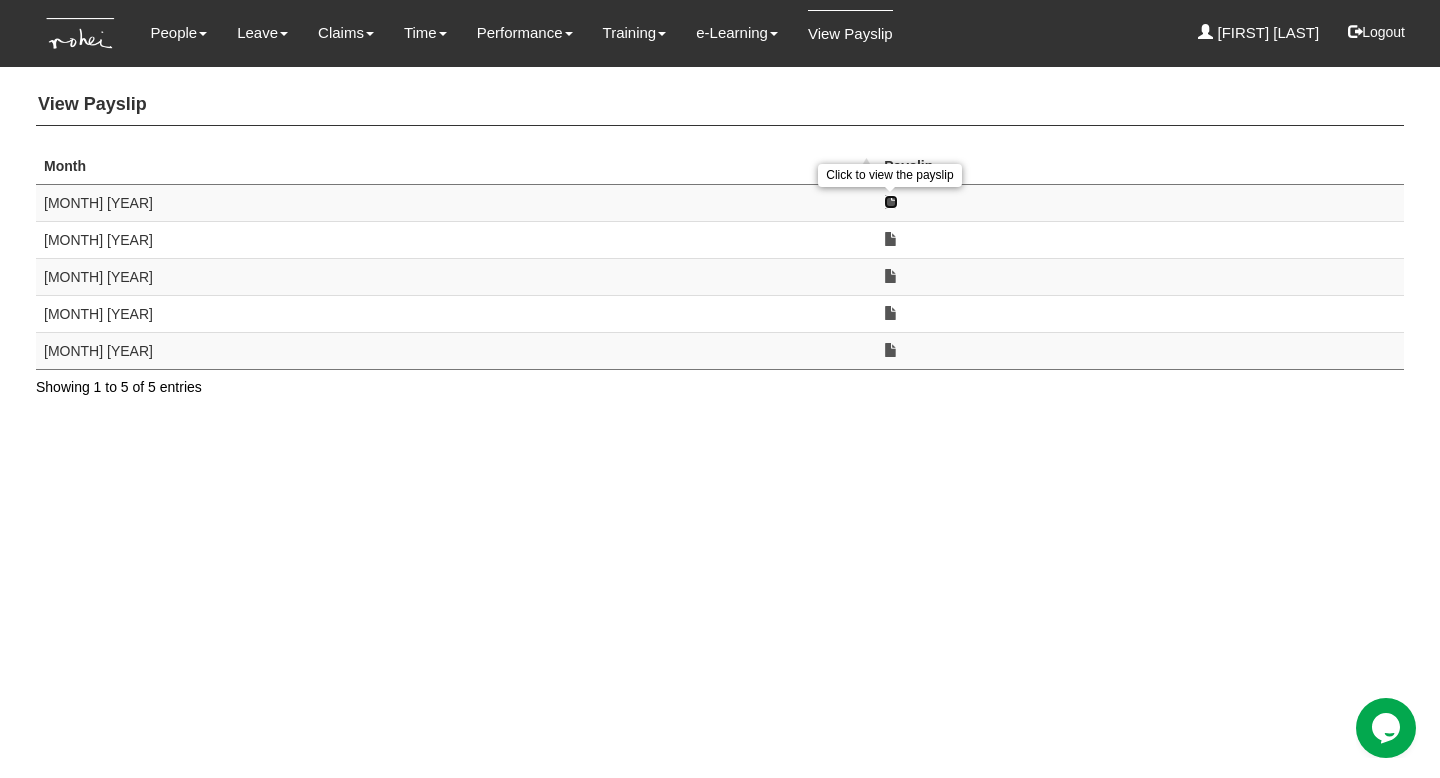 click at bounding box center (891, 202) 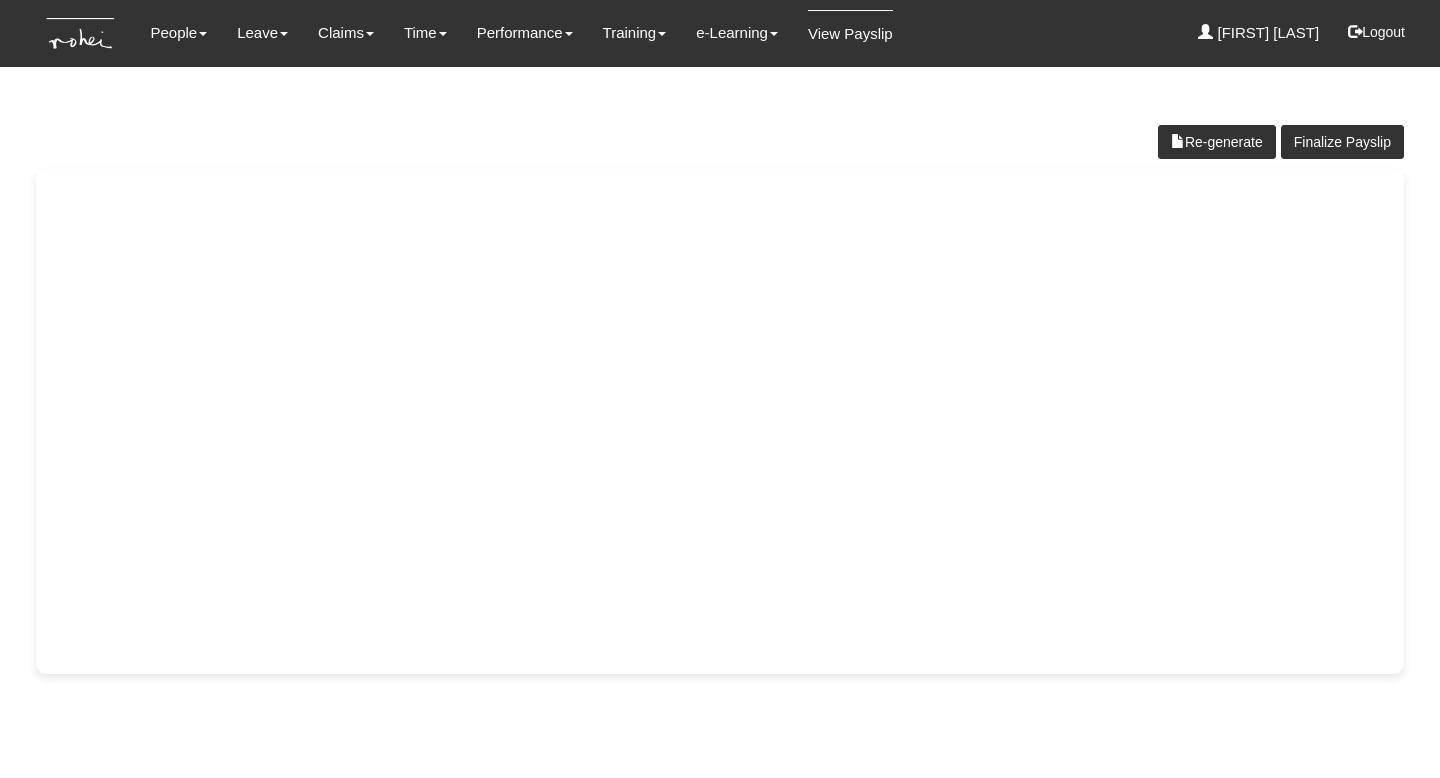 scroll, scrollTop: 0, scrollLeft: 0, axis: both 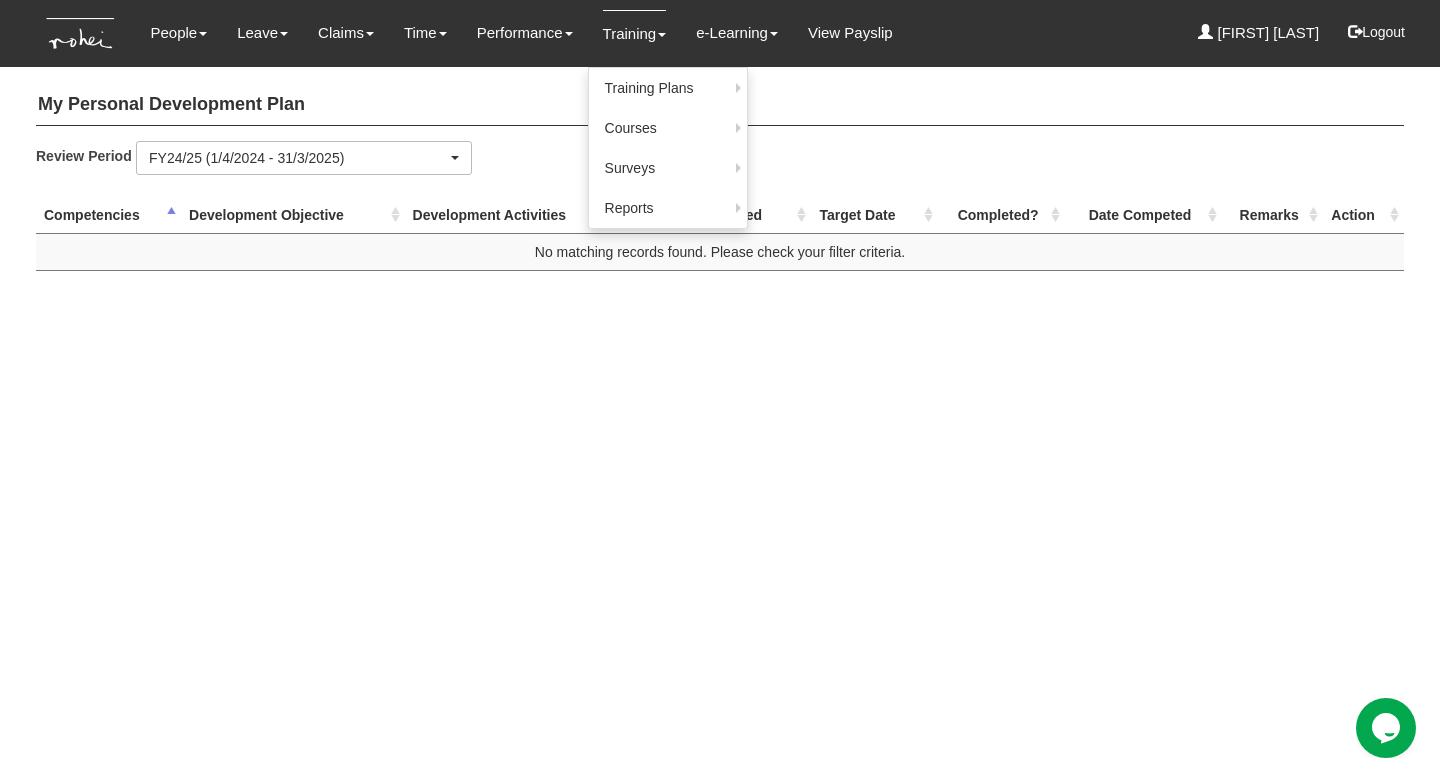 click on "Training" at bounding box center [635, 33] 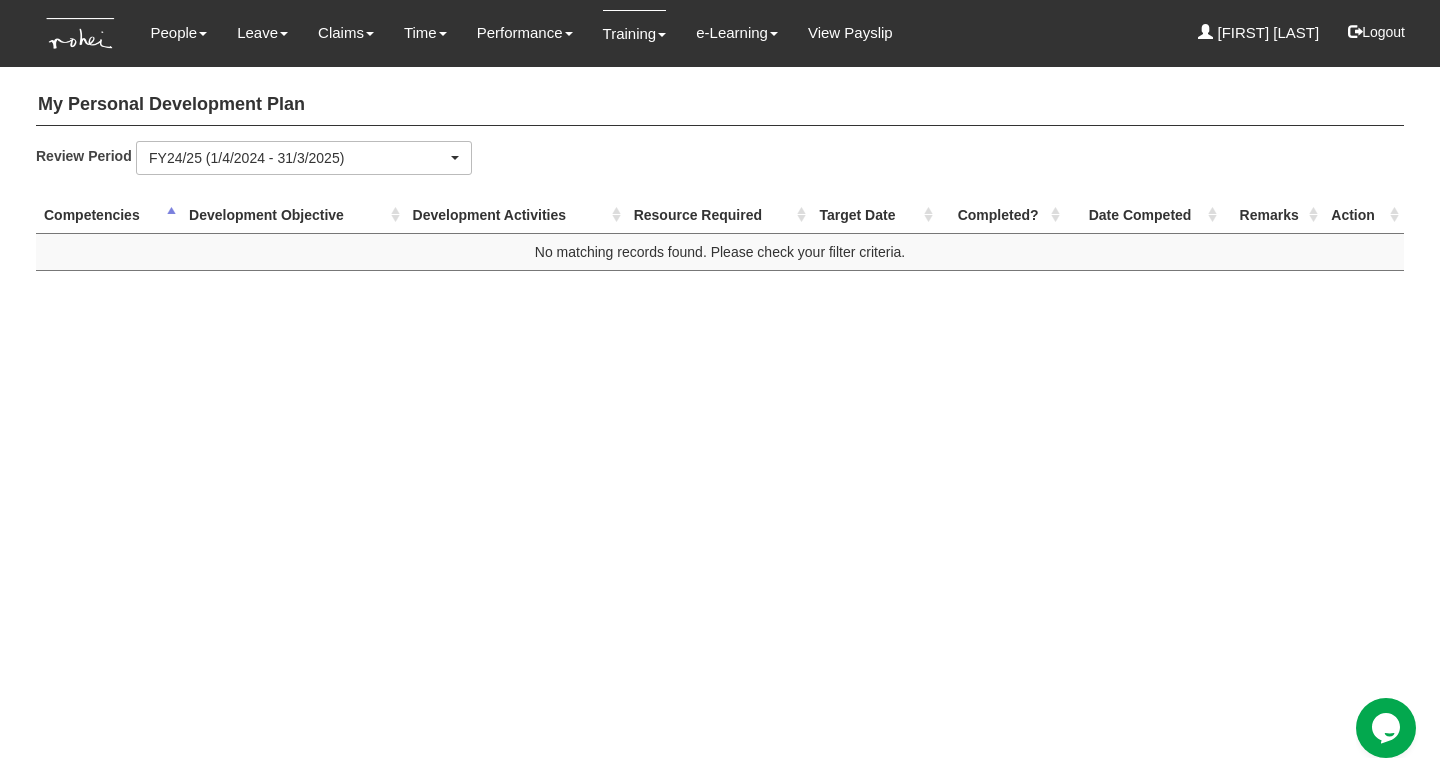 click on "Training" at bounding box center (635, 33) 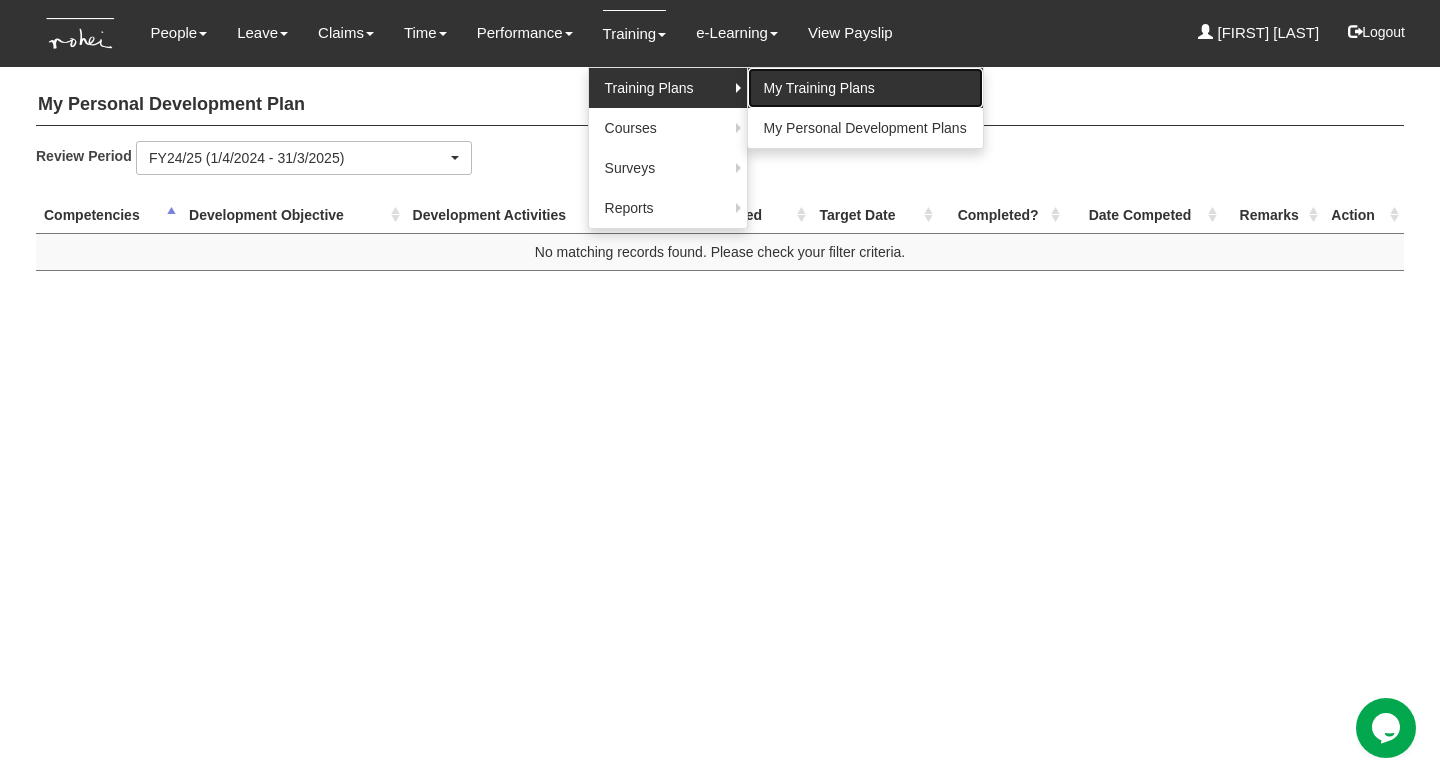 click on "My Training Plans" at bounding box center [865, 88] 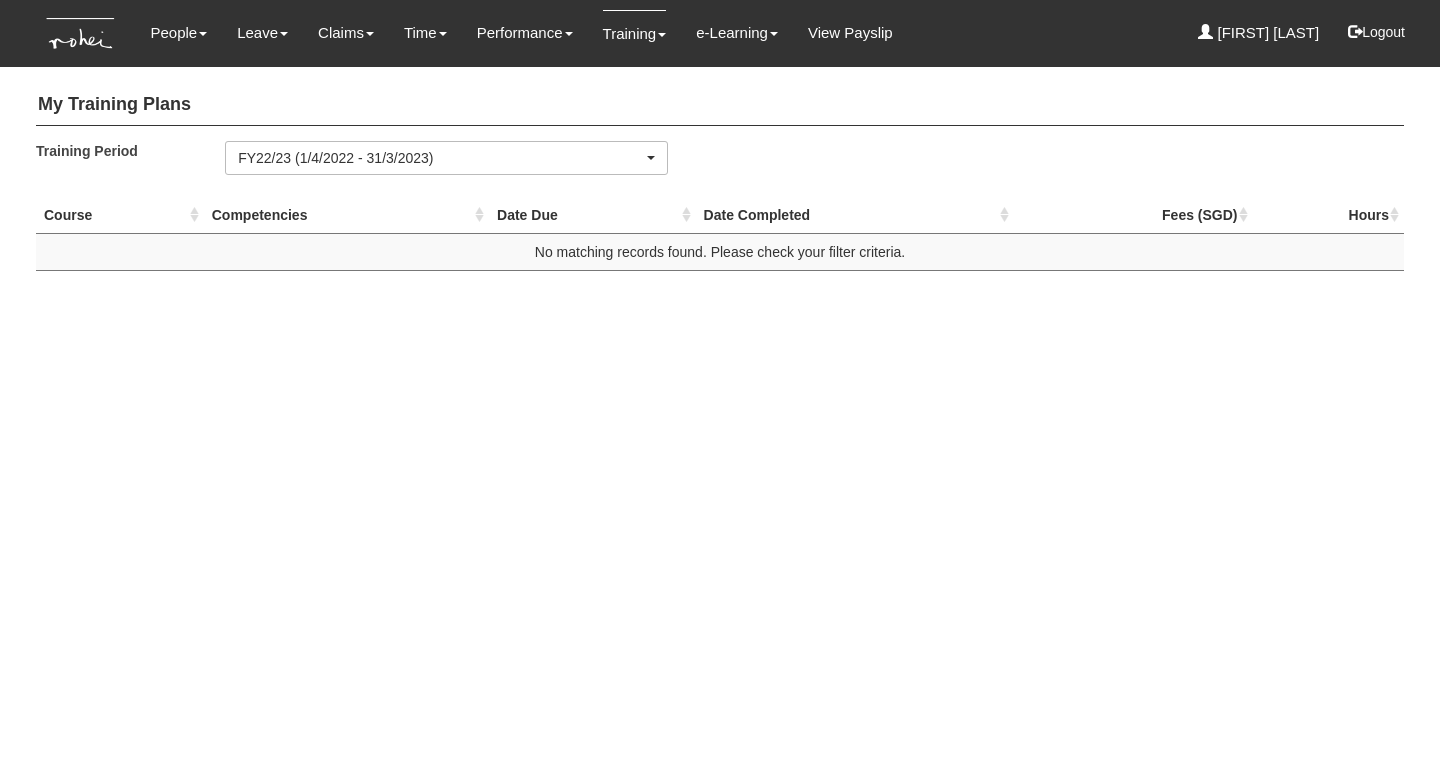 scroll, scrollTop: 0, scrollLeft: 0, axis: both 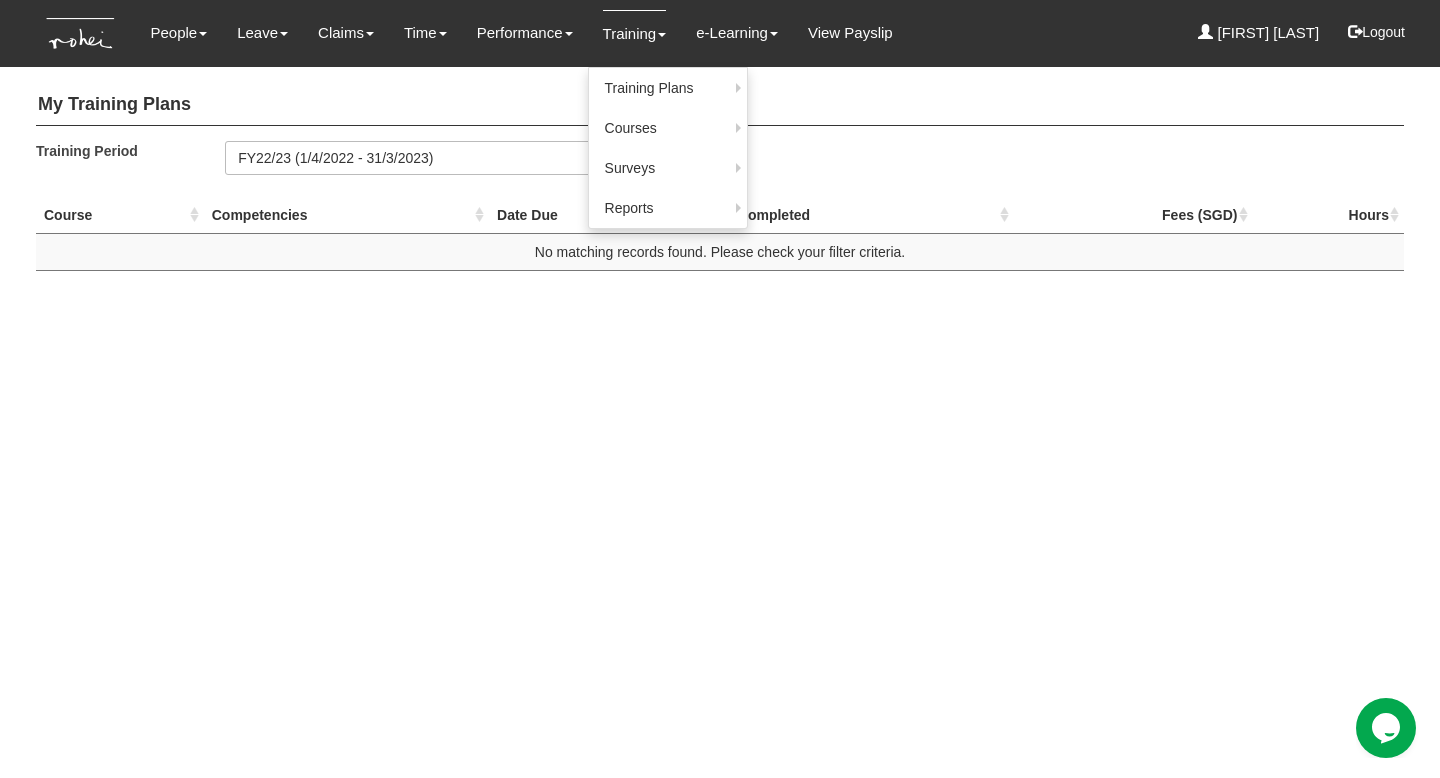 click at bounding box center [662, 35] 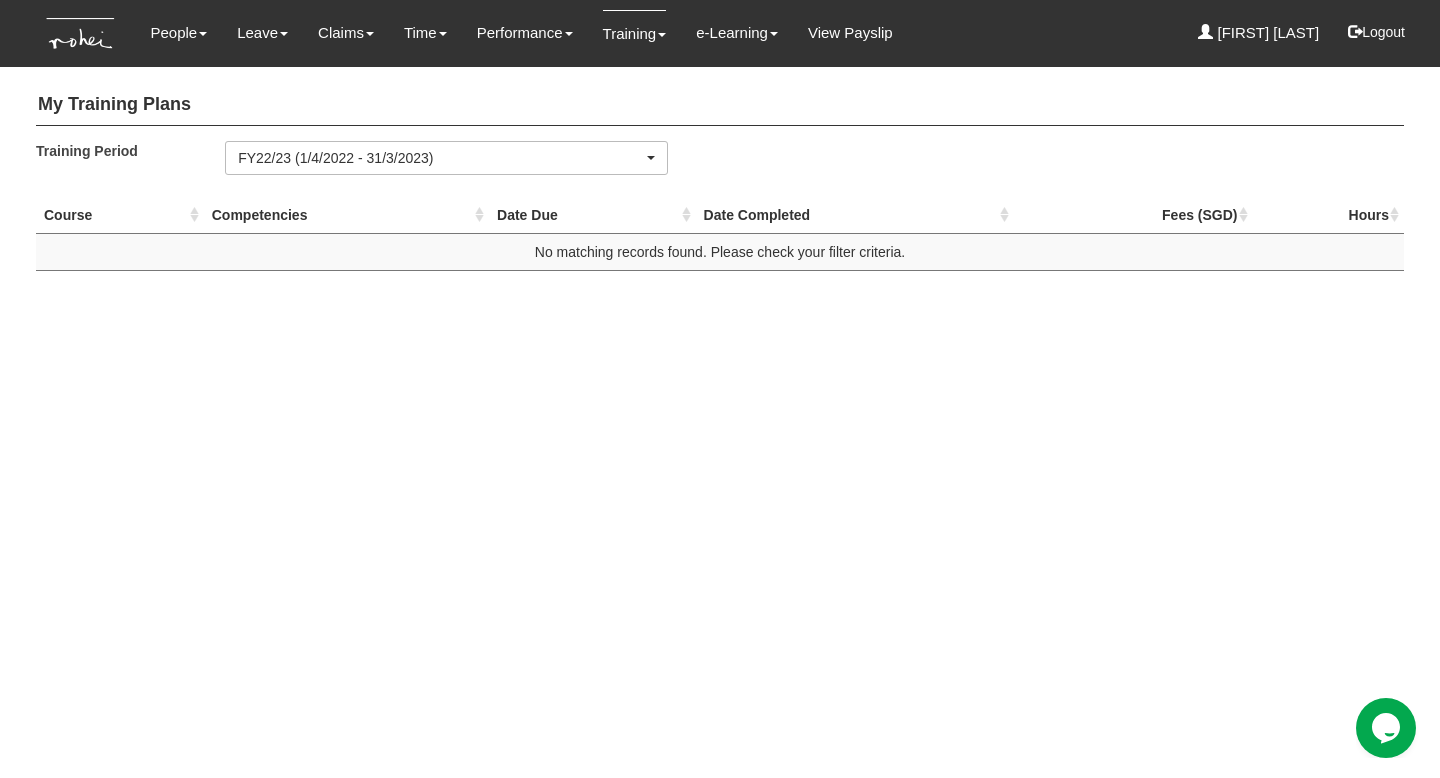 click on "Training" at bounding box center (635, 33) 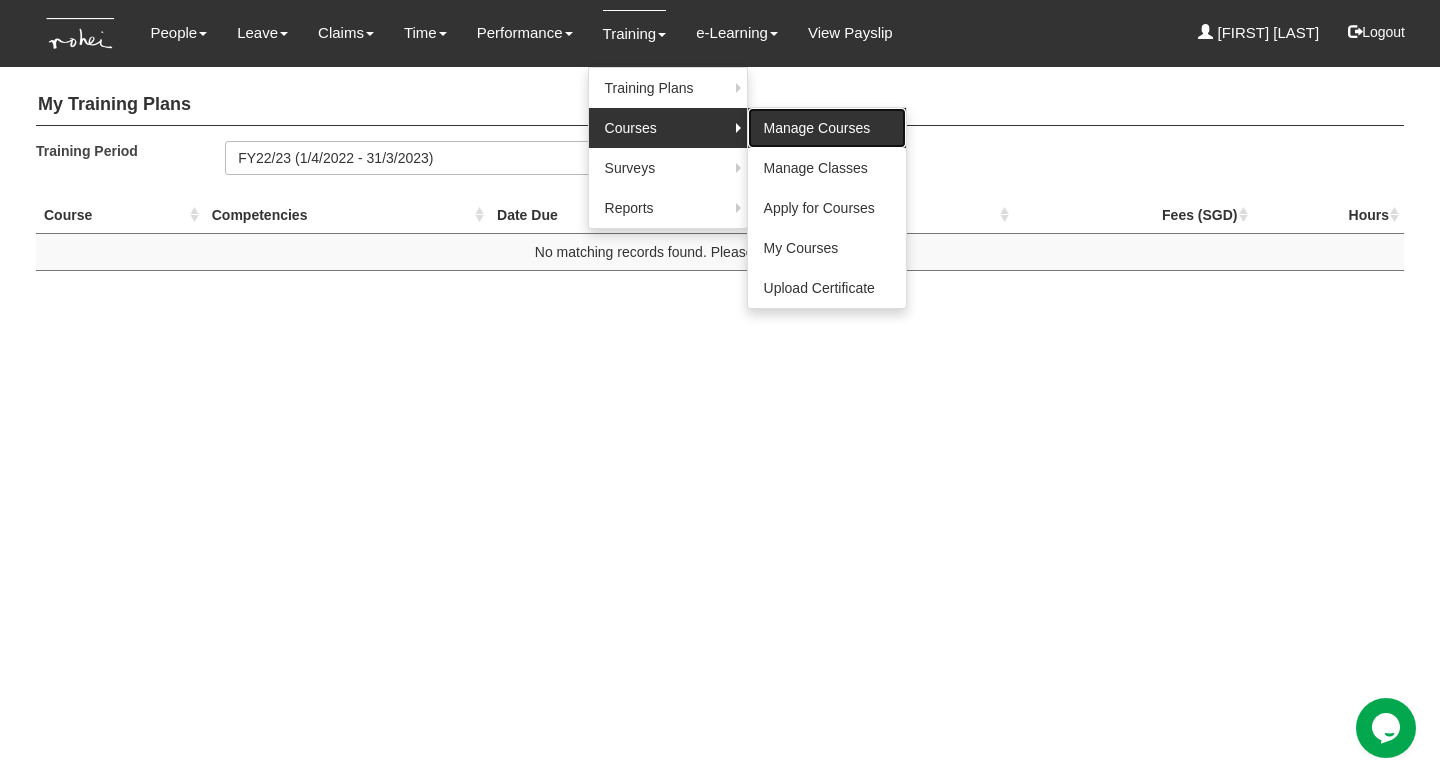 click on "Manage Courses" at bounding box center (827, 128) 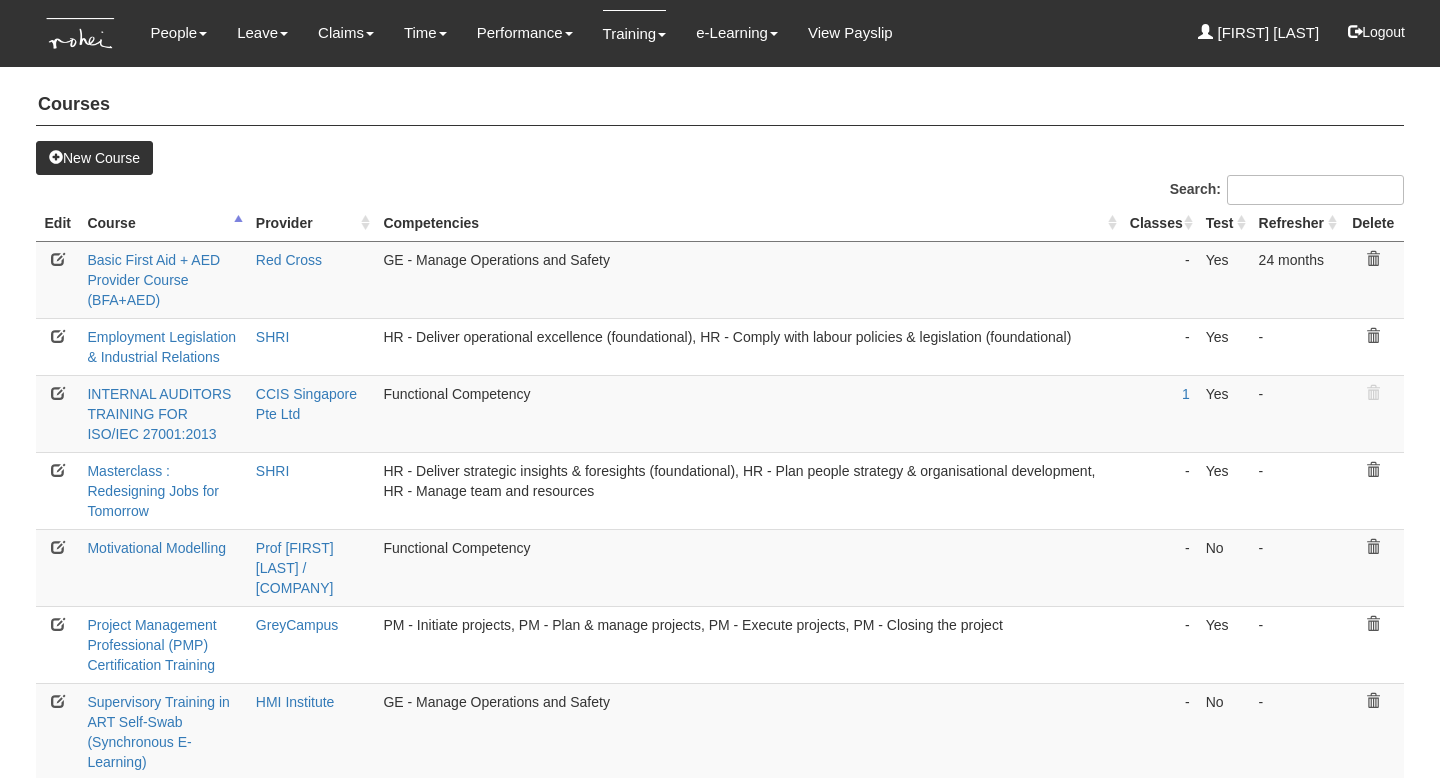 scroll, scrollTop: 0, scrollLeft: 0, axis: both 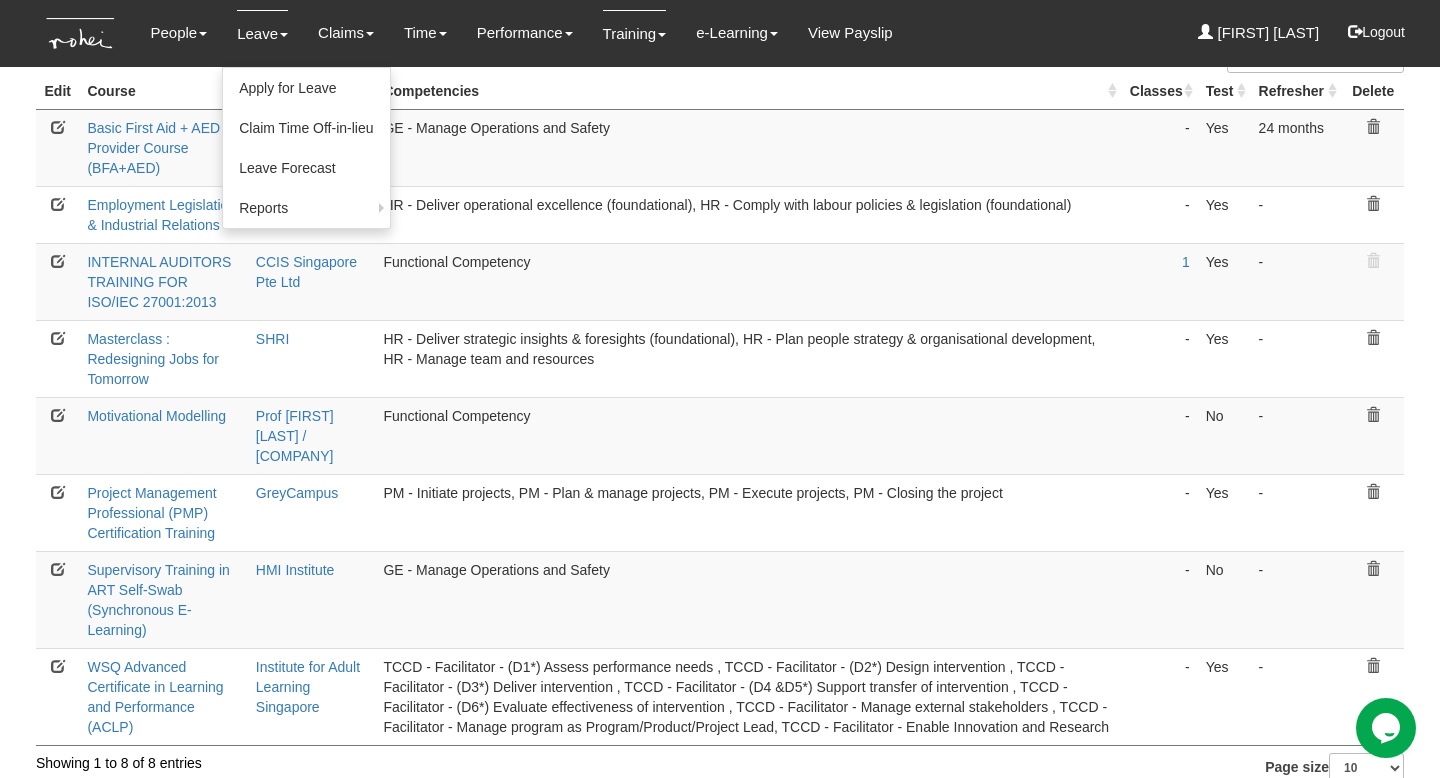click on "Leave" at bounding box center (262, 33) 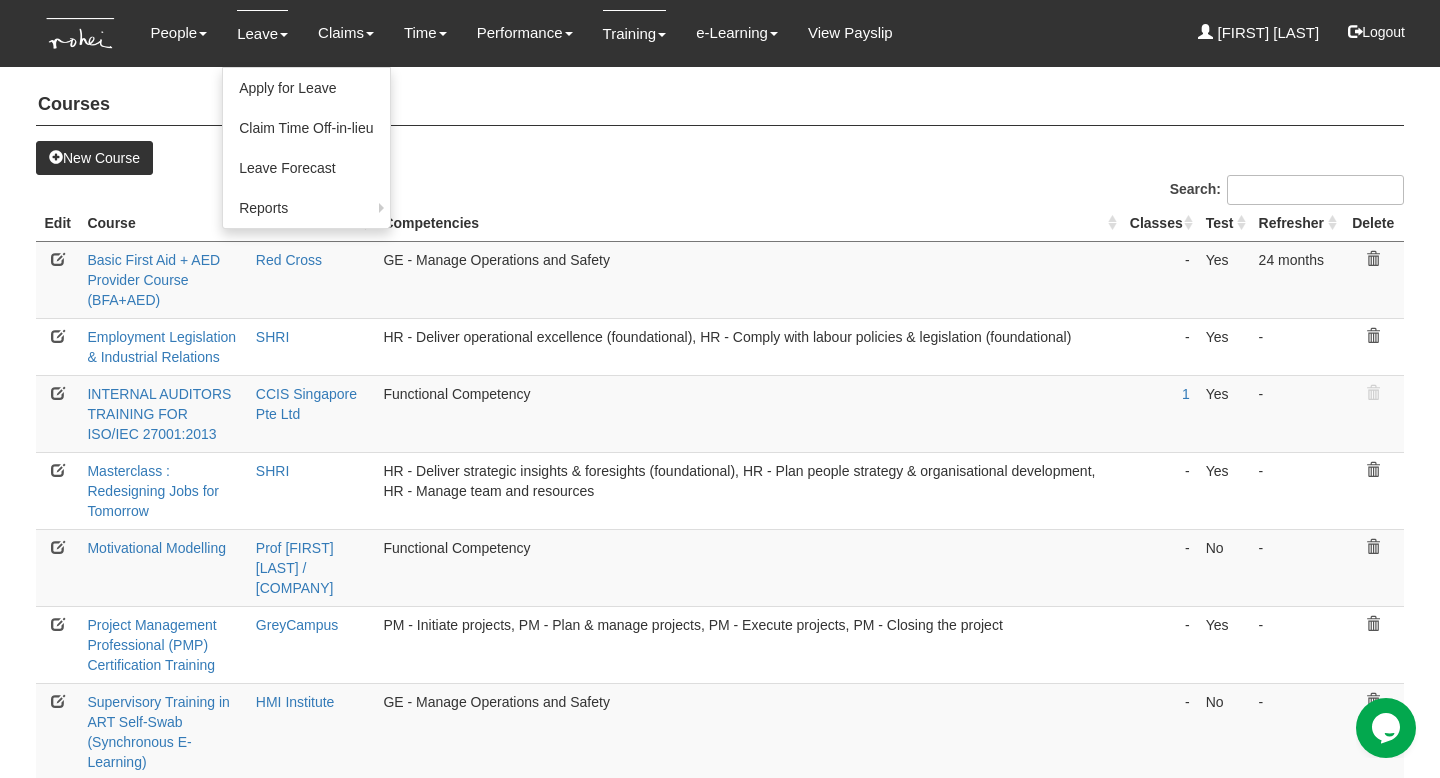 click on "Leave" at bounding box center (262, 33) 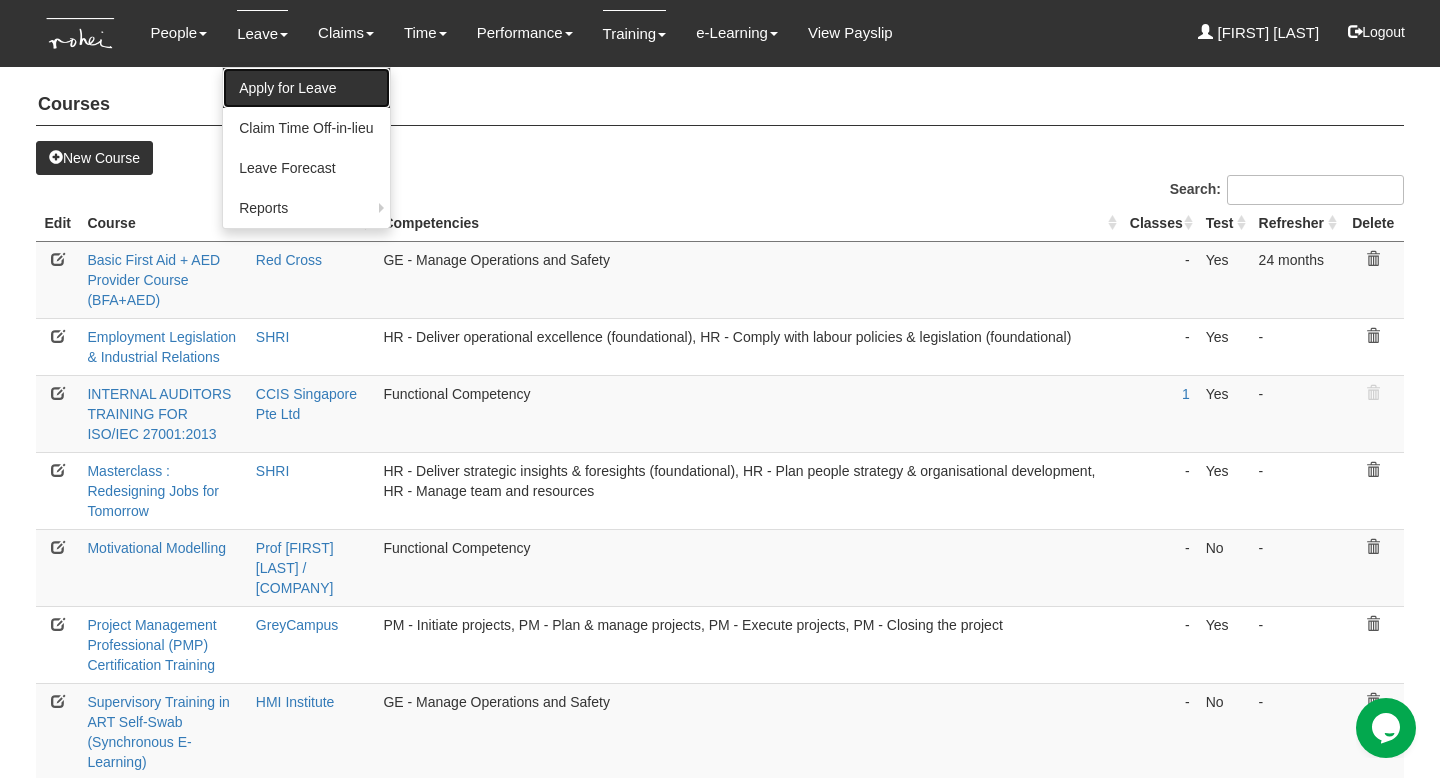 click on "Apply for Leave" at bounding box center (306, 88) 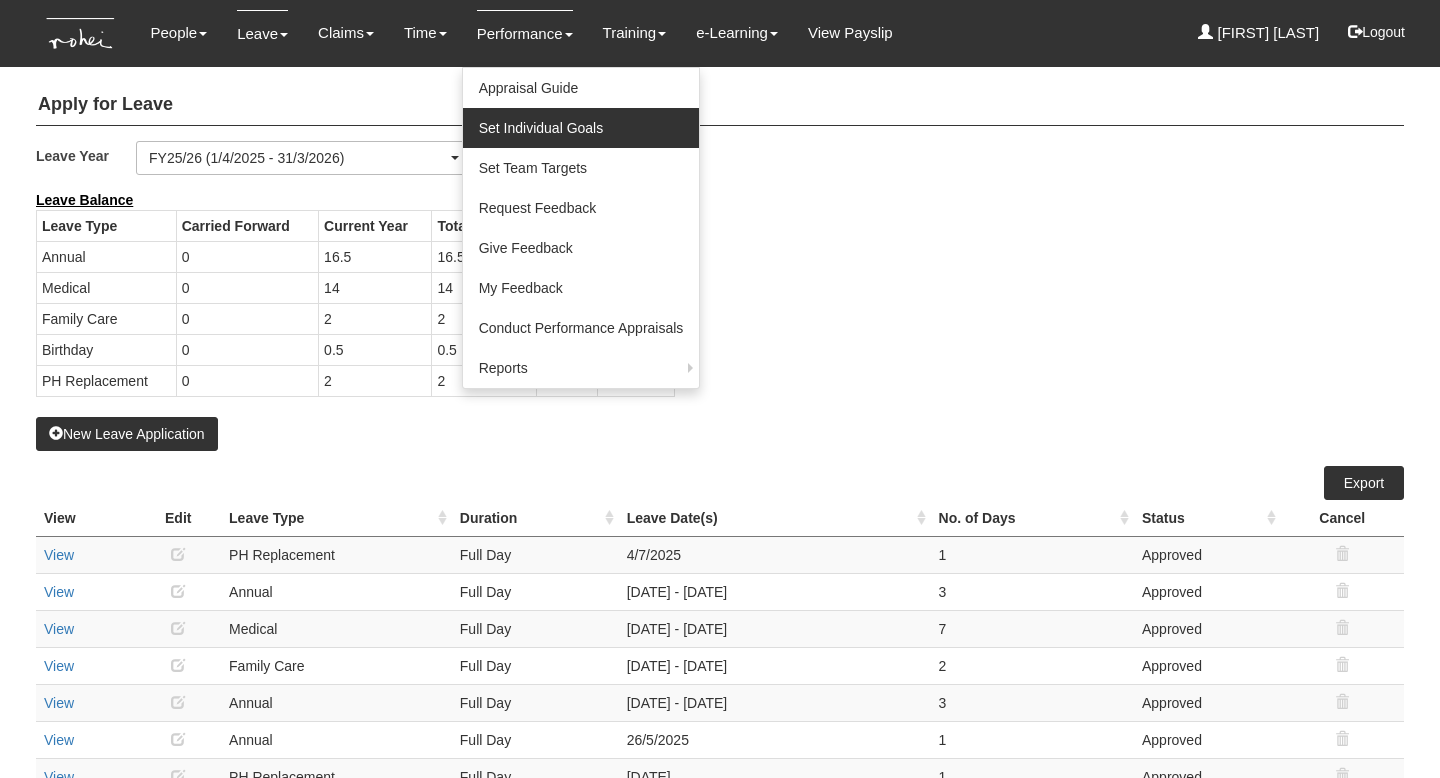 scroll, scrollTop: 0, scrollLeft: 0, axis: both 